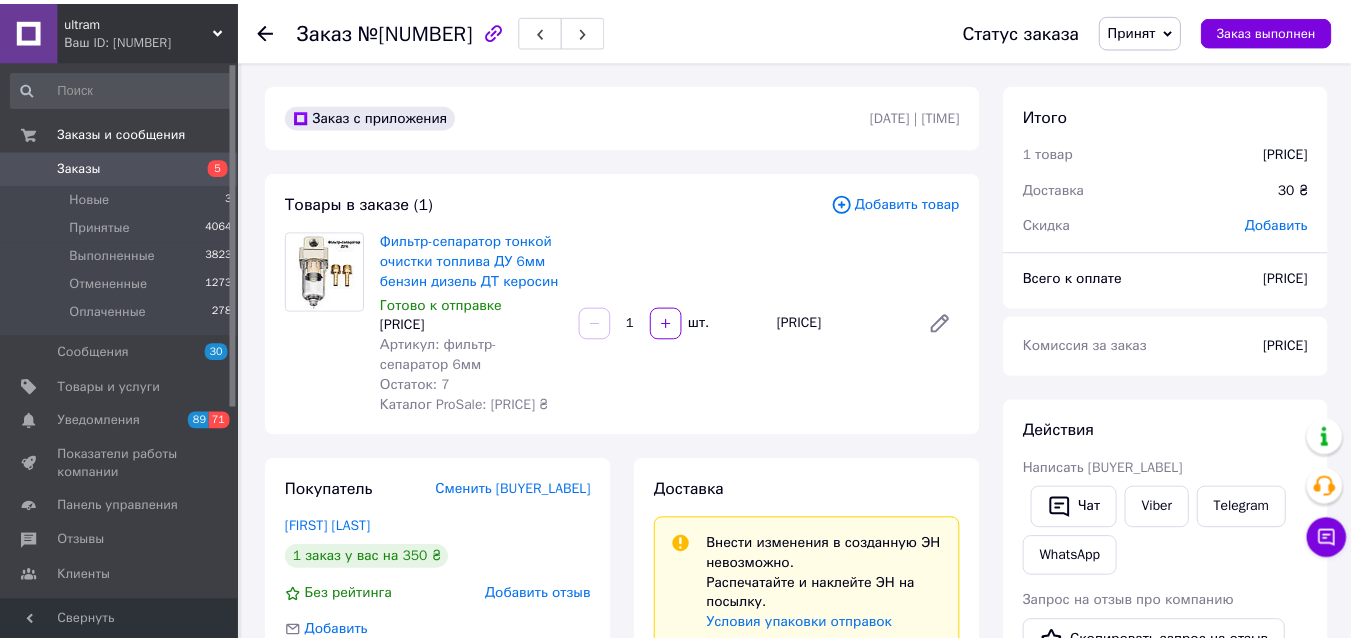 scroll, scrollTop: 0, scrollLeft: 0, axis: both 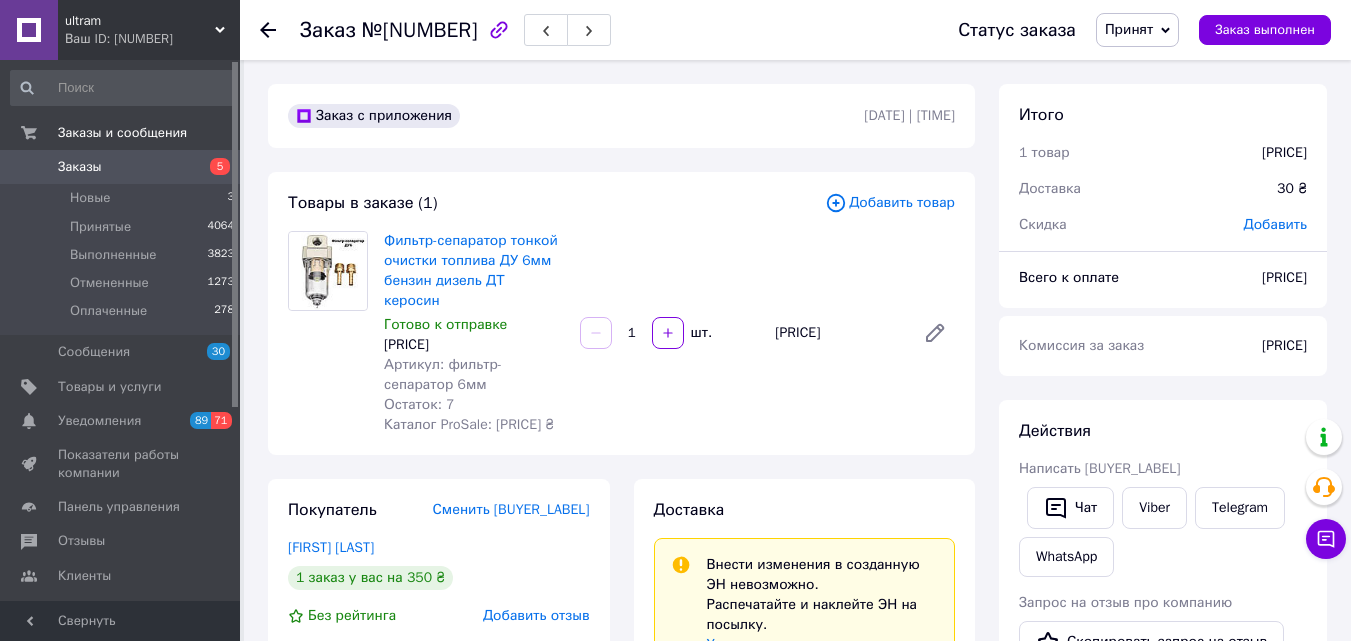 click on "Заказы" at bounding box center (80, 167) 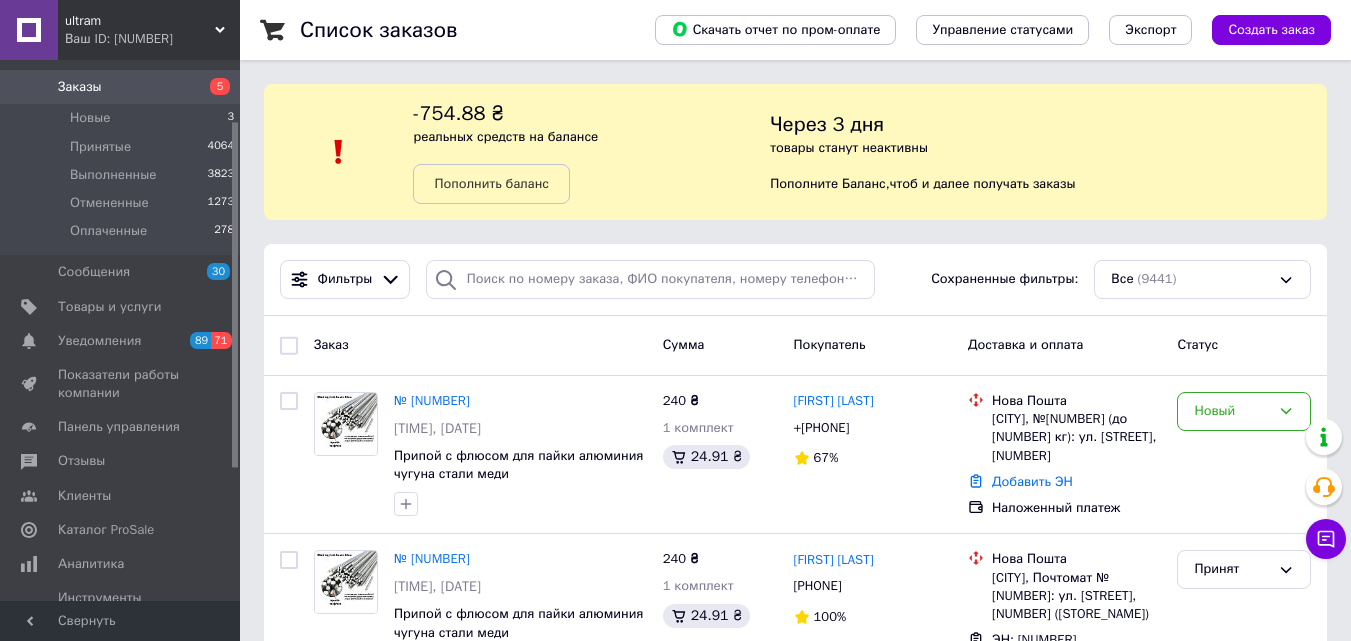 scroll, scrollTop: 120, scrollLeft: 0, axis: vertical 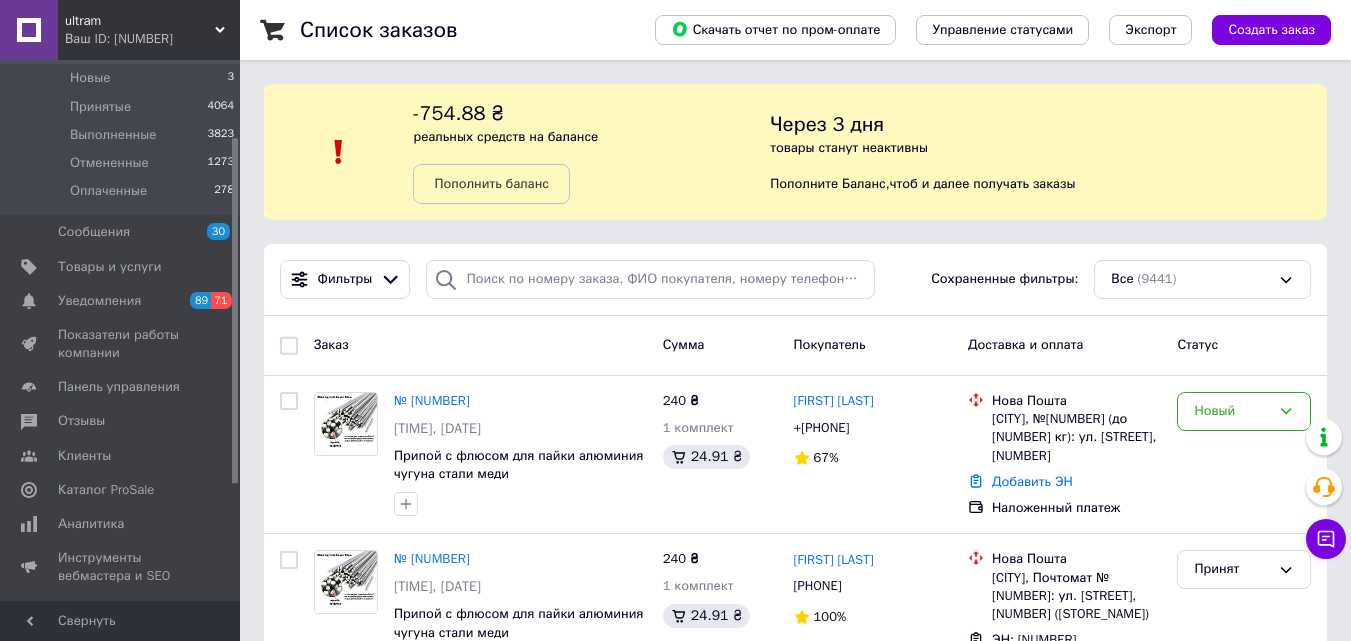 click on "Заказ Сумма Покупатель Доставка и оплата Статус" at bounding box center (795, 345) 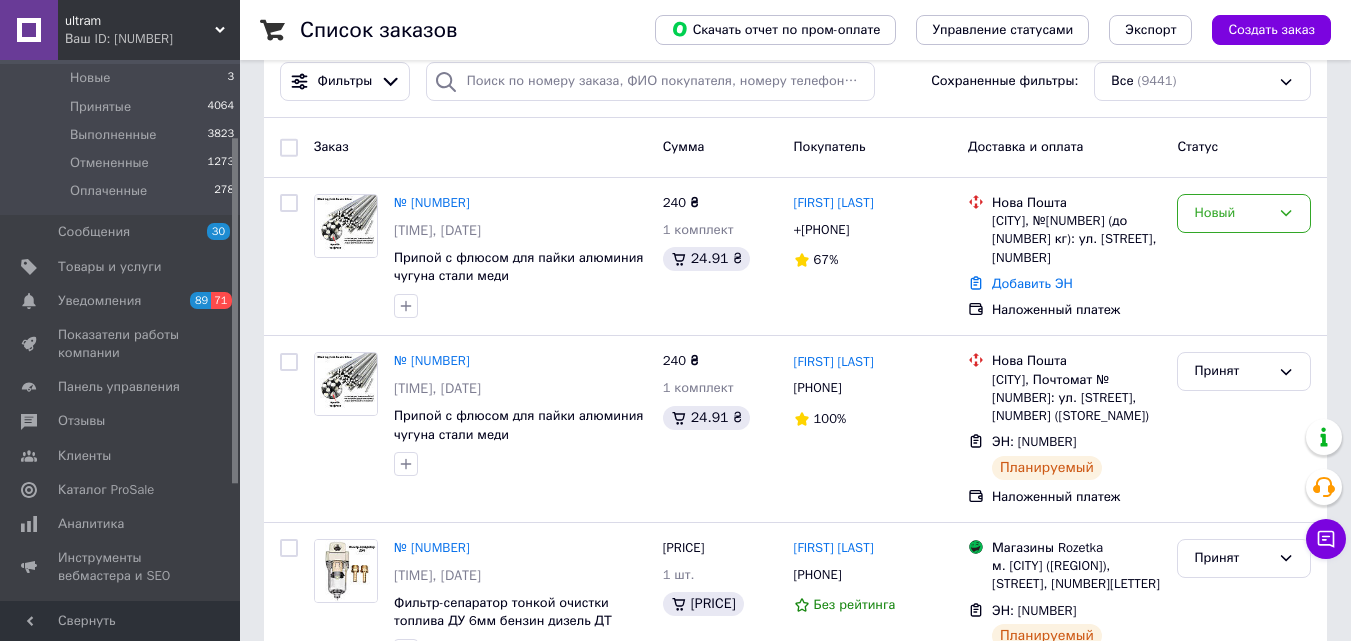 scroll, scrollTop: 200, scrollLeft: 0, axis: vertical 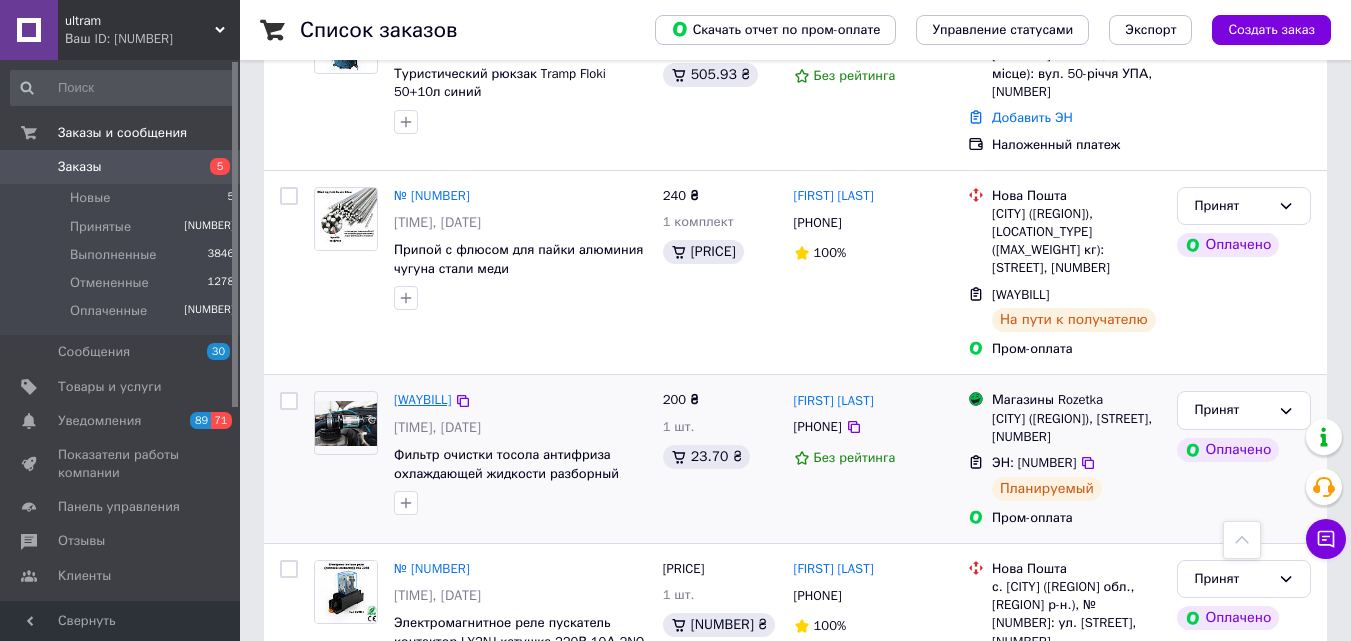 click on "[WAYBILL]" at bounding box center (422, 399) 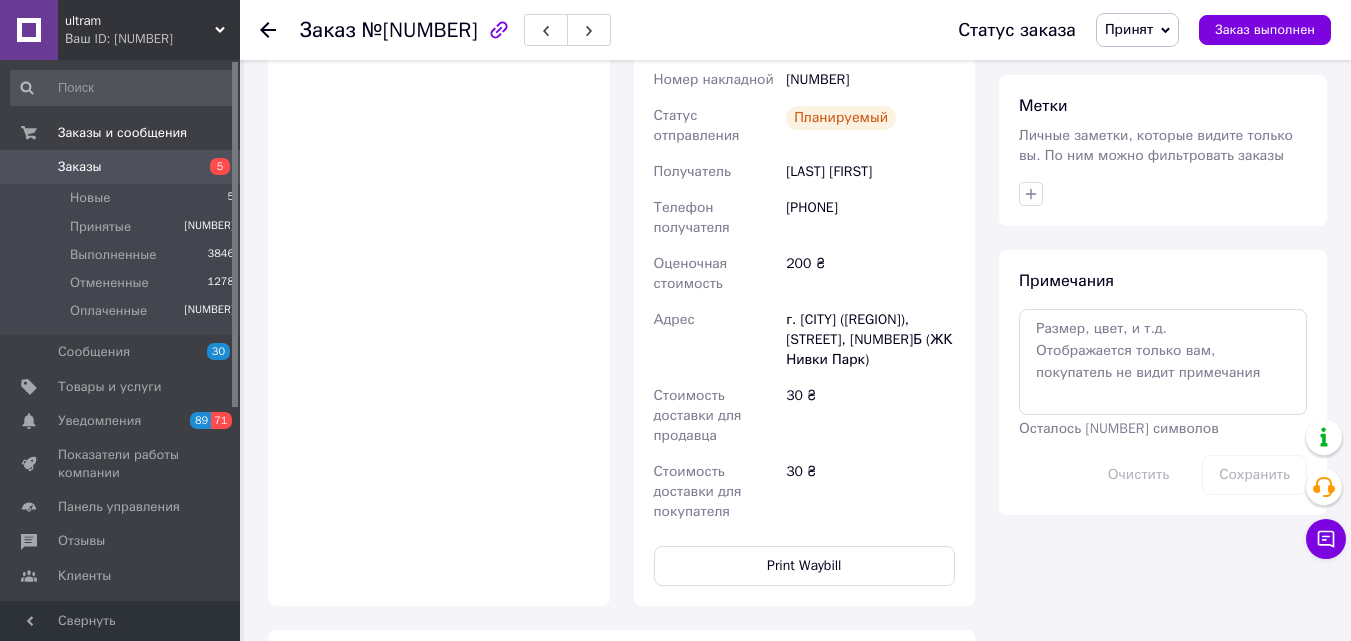 scroll, scrollTop: 1040, scrollLeft: 0, axis: vertical 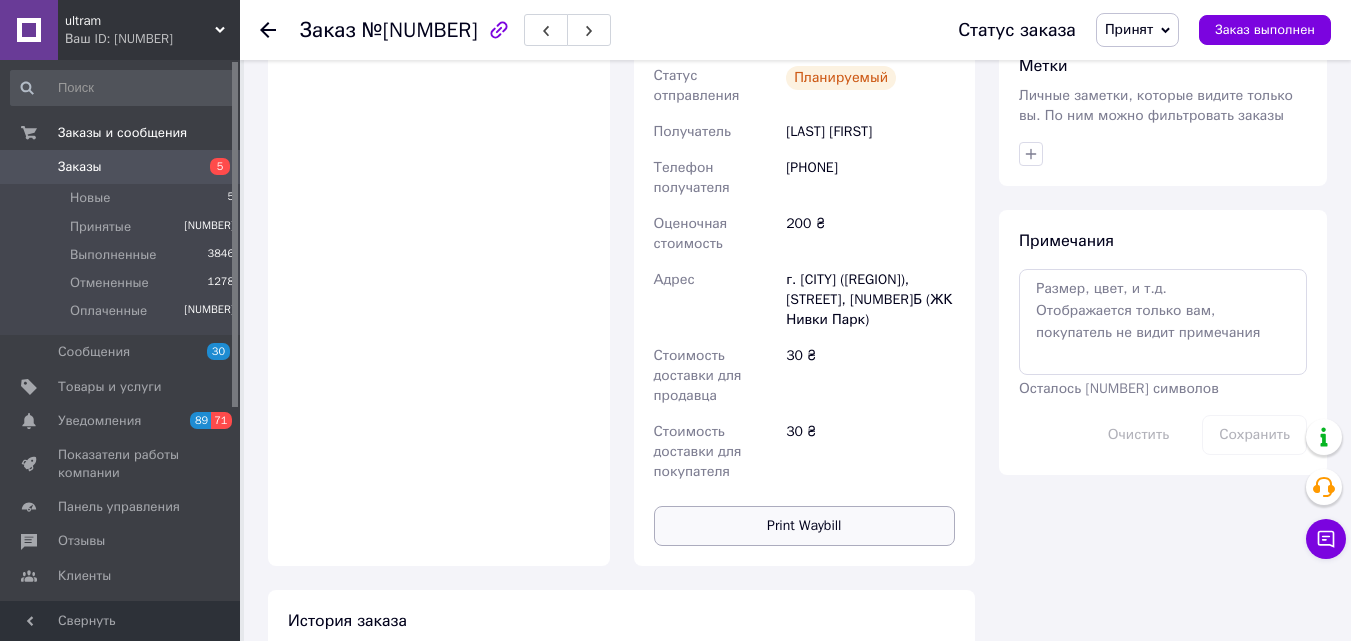 click on "Print Waybill" at bounding box center (805, 526) 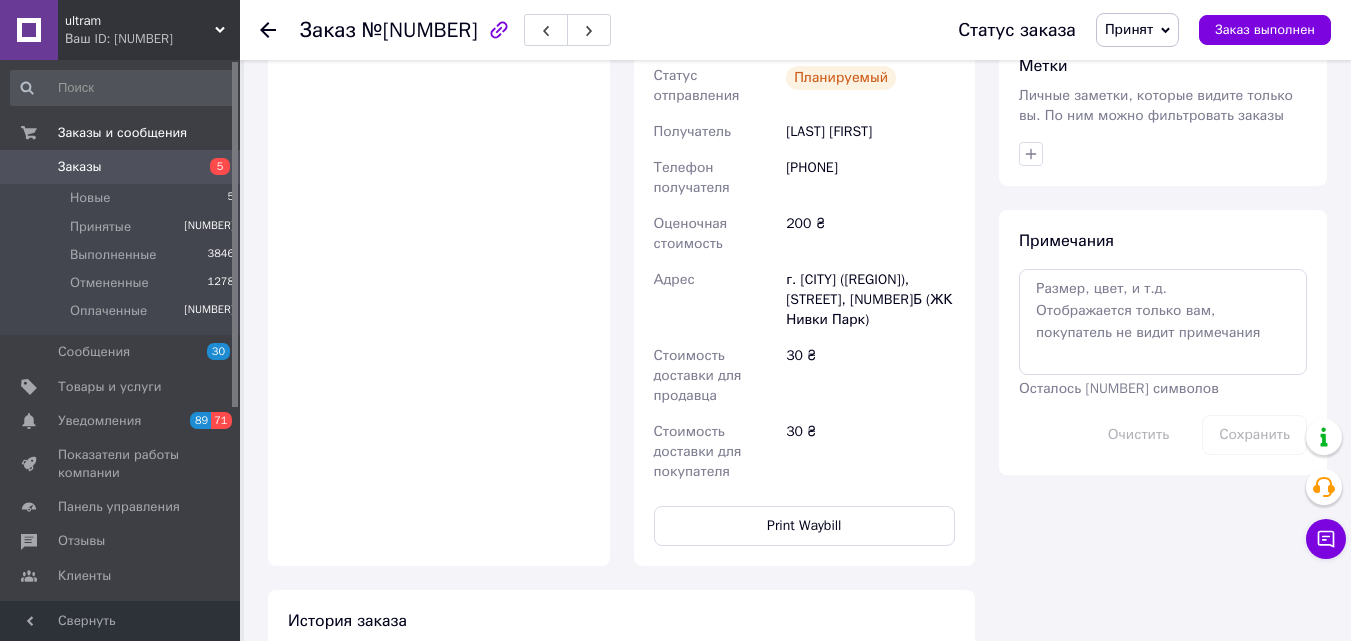 click at bounding box center (268, 30) 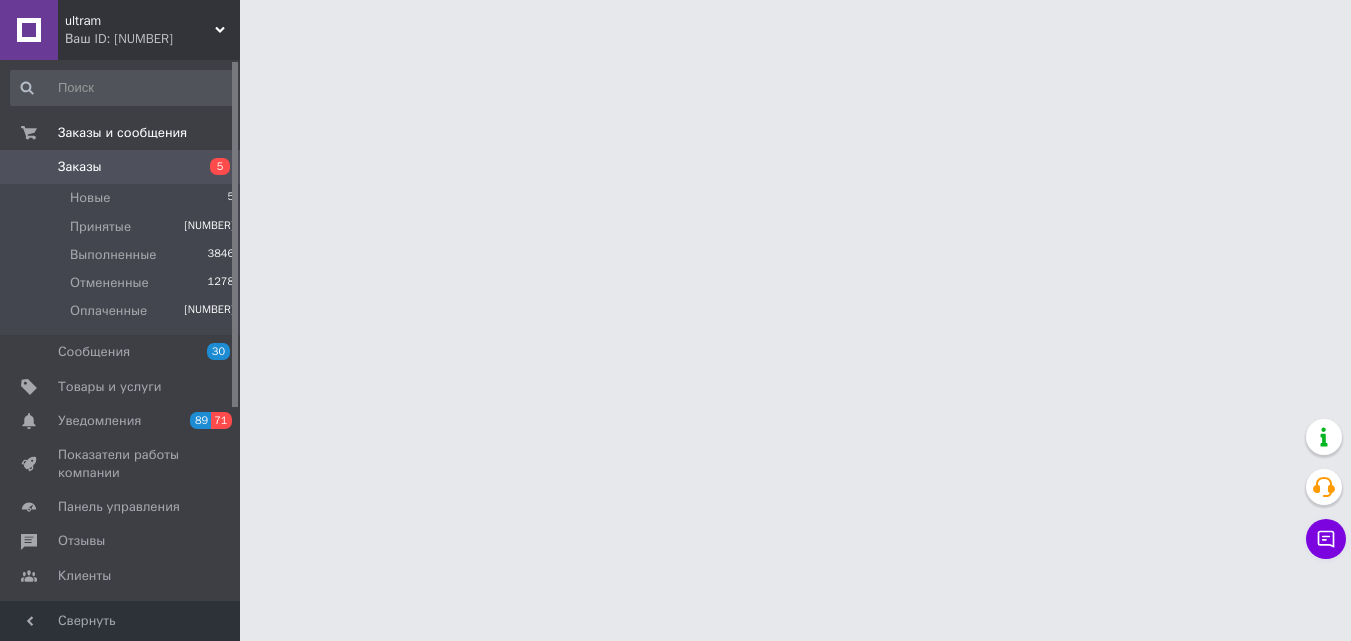 scroll, scrollTop: 0, scrollLeft: 0, axis: both 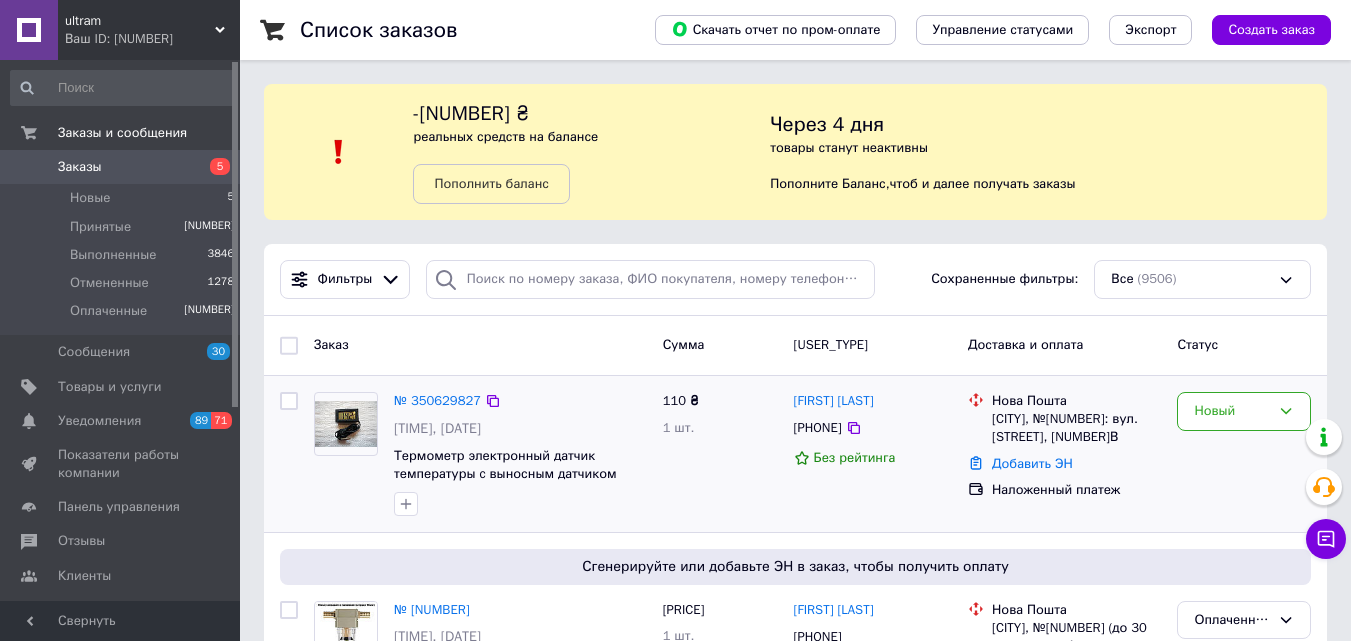 click at bounding box center (289, 454) 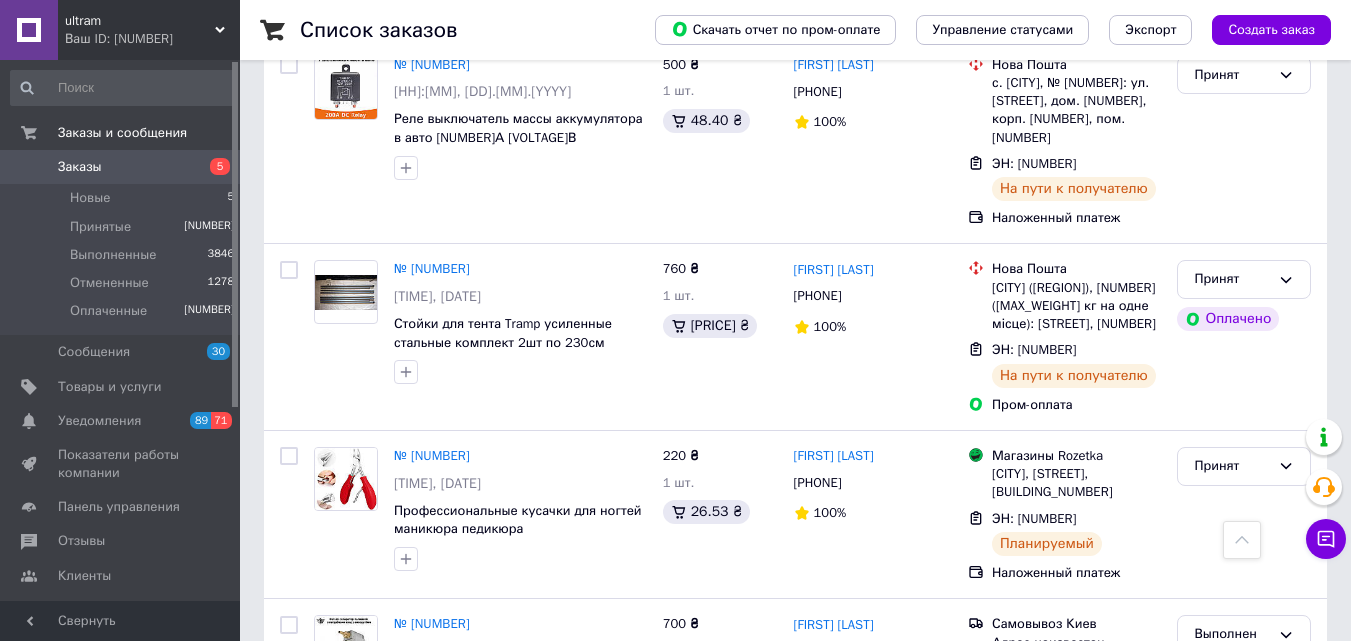 scroll, scrollTop: 2400, scrollLeft: 0, axis: vertical 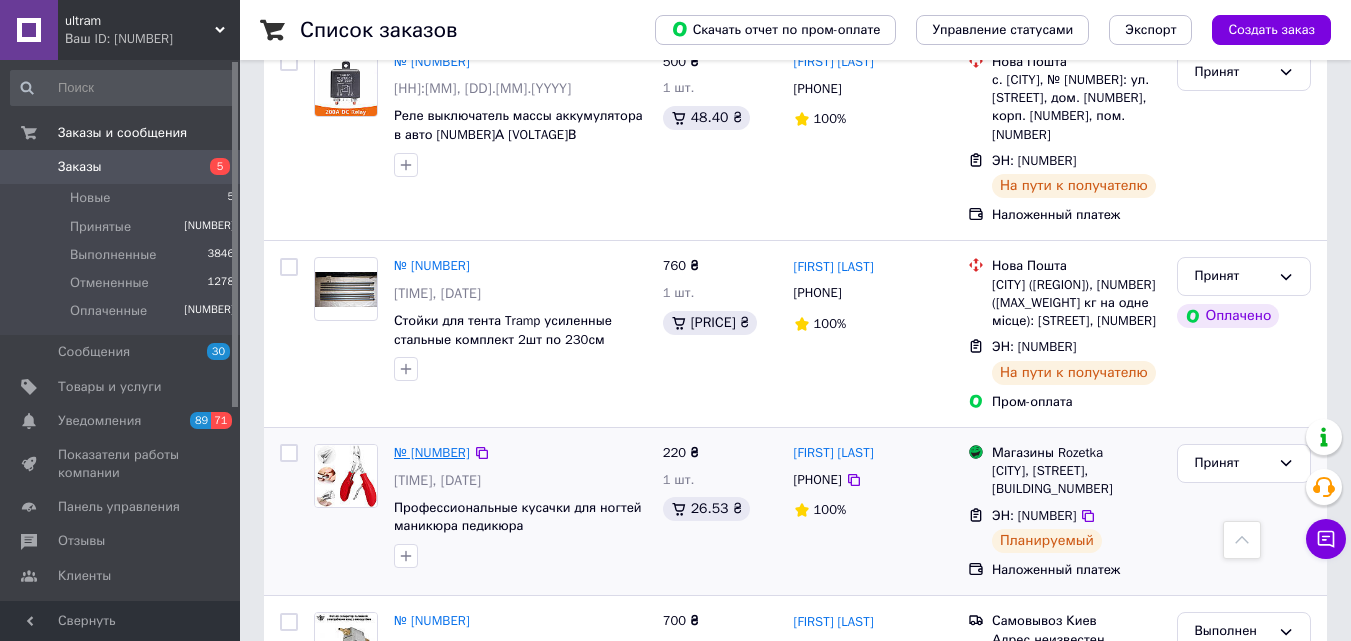 click on "№ [NUMBER]" at bounding box center (432, 452) 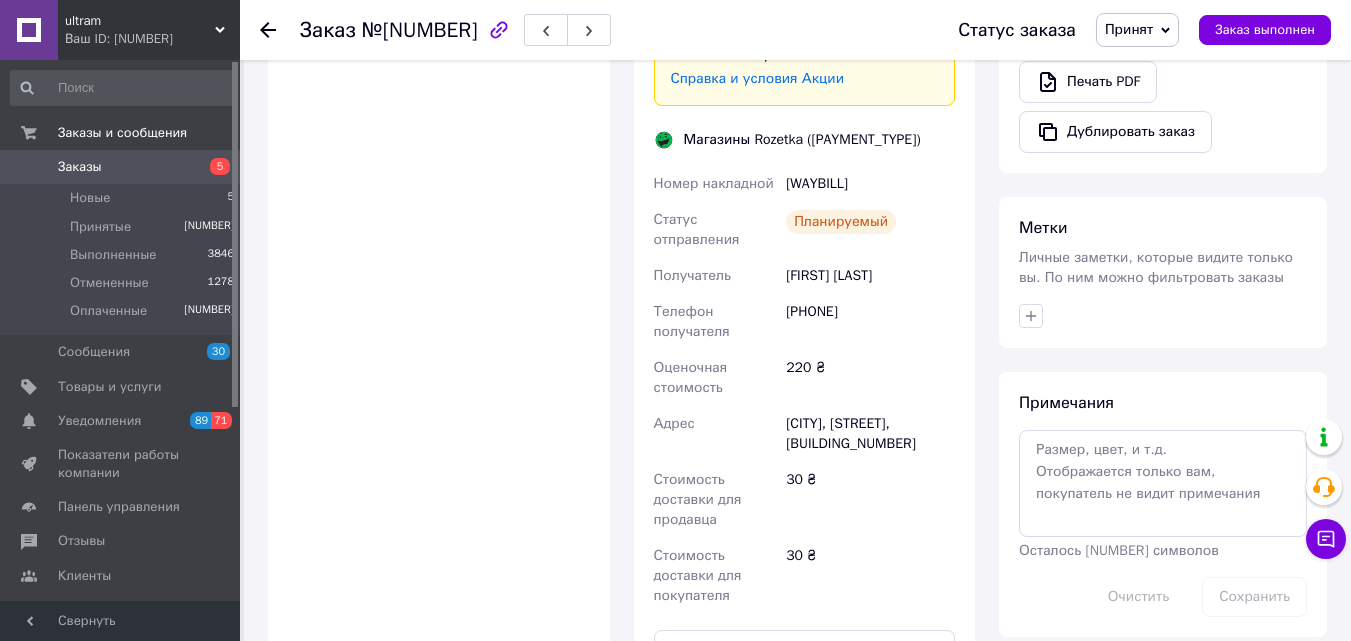 scroll, scrollTop: 1106, scrollLeft: 0, axis: vertical 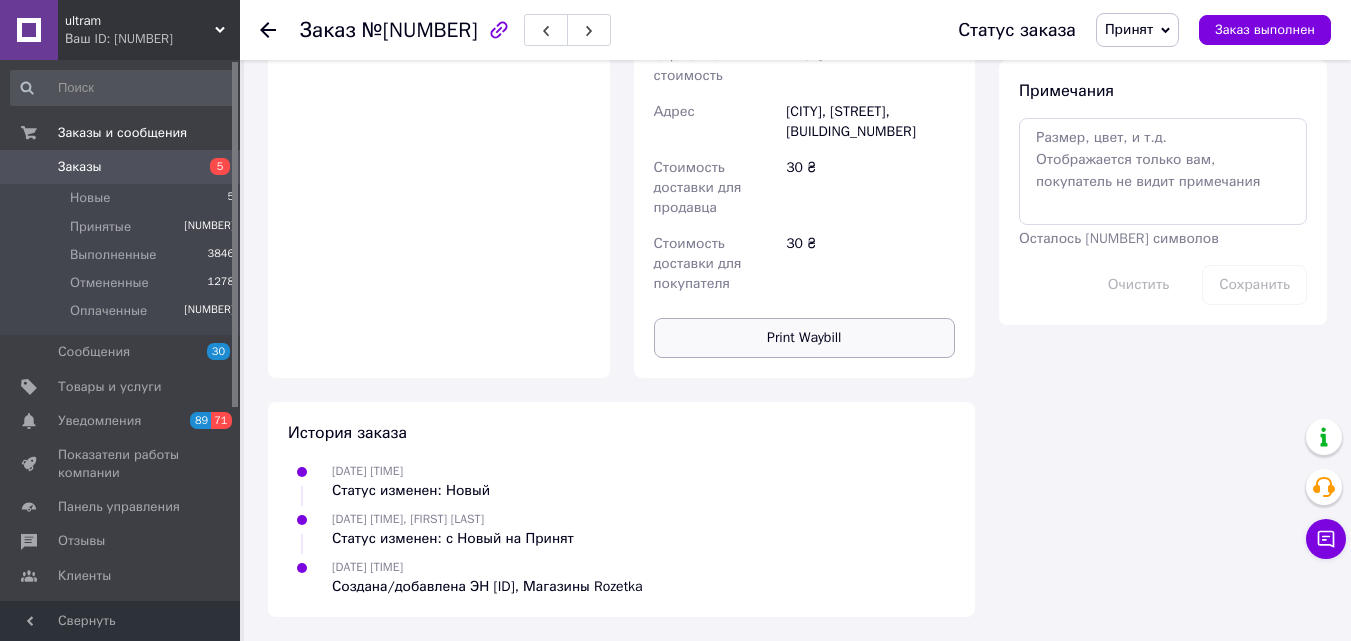 click on "Print Waybill" at bounding box center (805, 338) 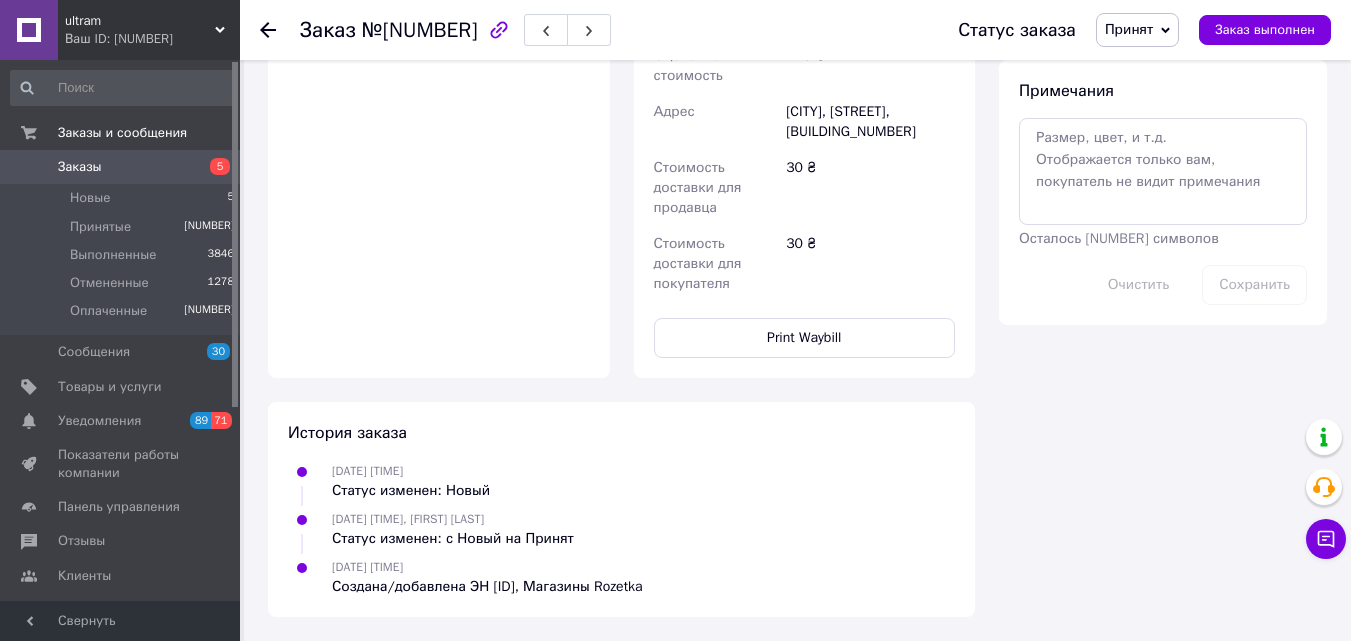 click on "Оплата Наложенный платеж" at bounding box center (439, 7) 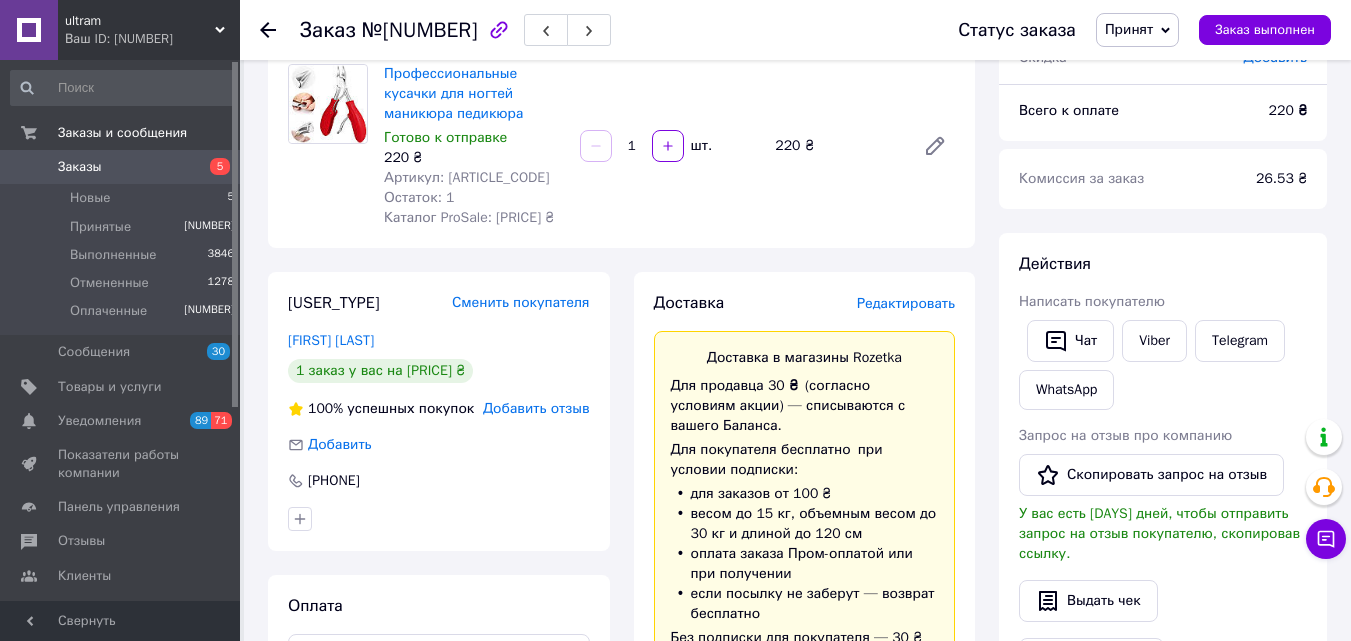 scroll, scrollTop: 106, scrollLeft: 0, axis: vertical 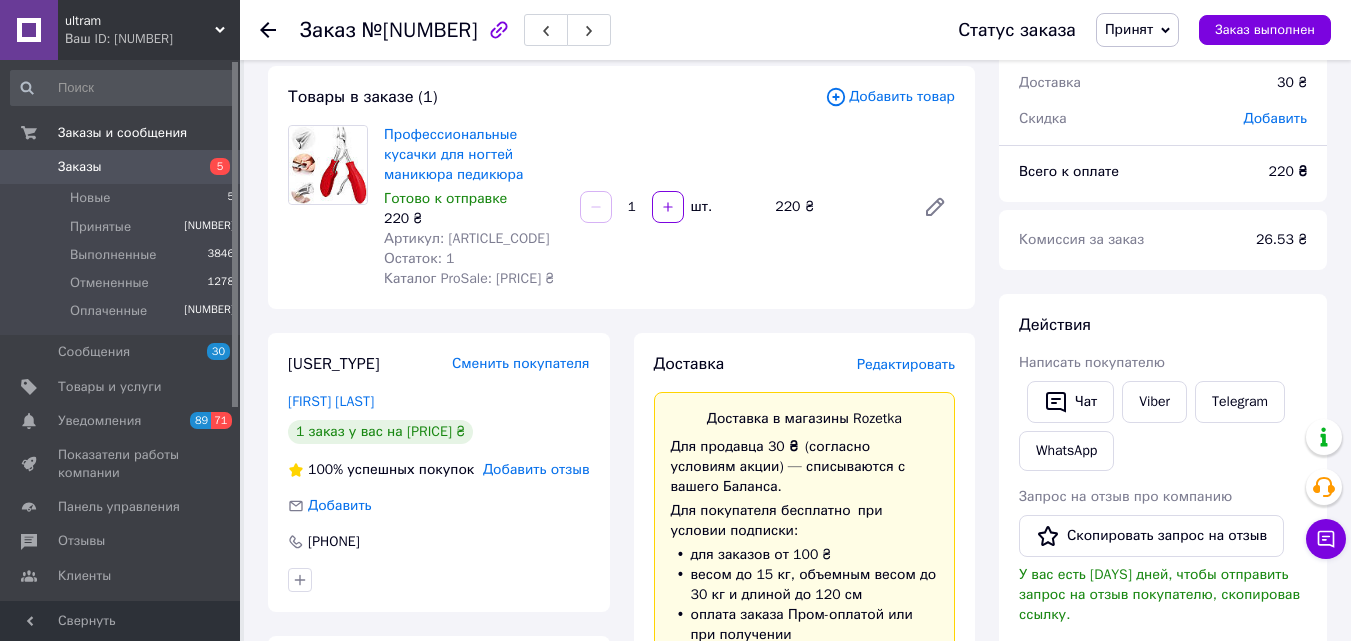 click at bounding box center (268, 30) 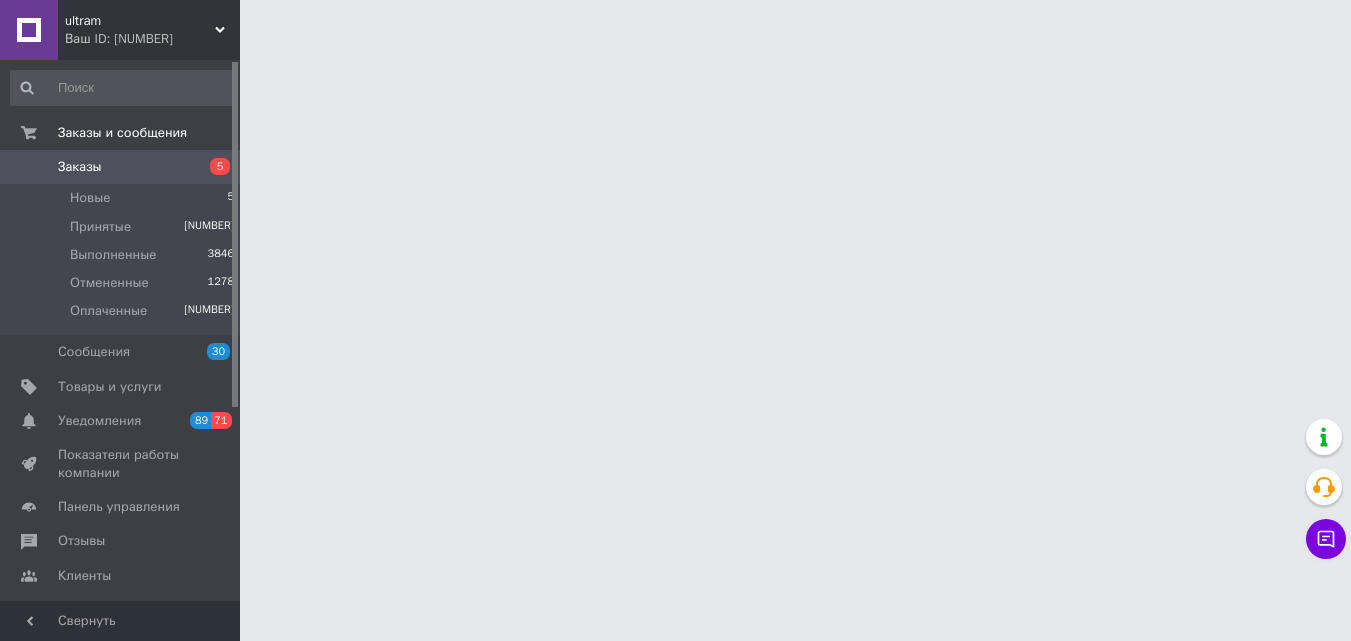 scroll, scrollTop: 0, scrollLeft: 0, axis: both 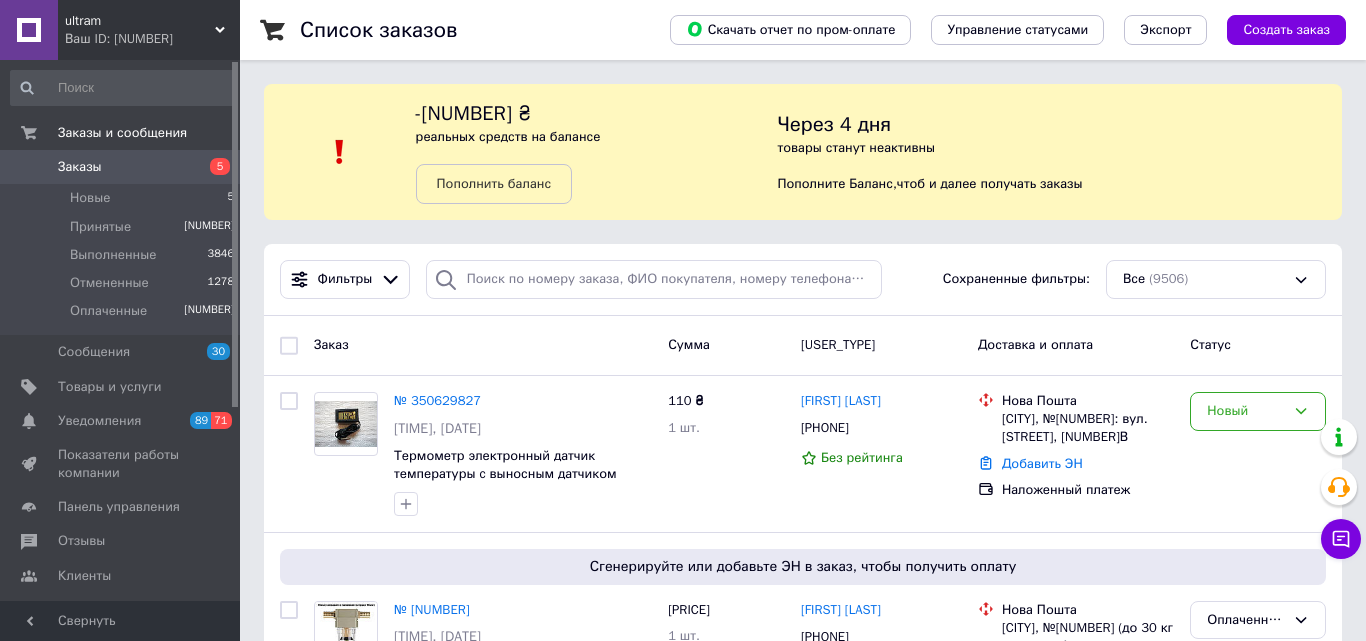 click at bounding box center (289, 345) 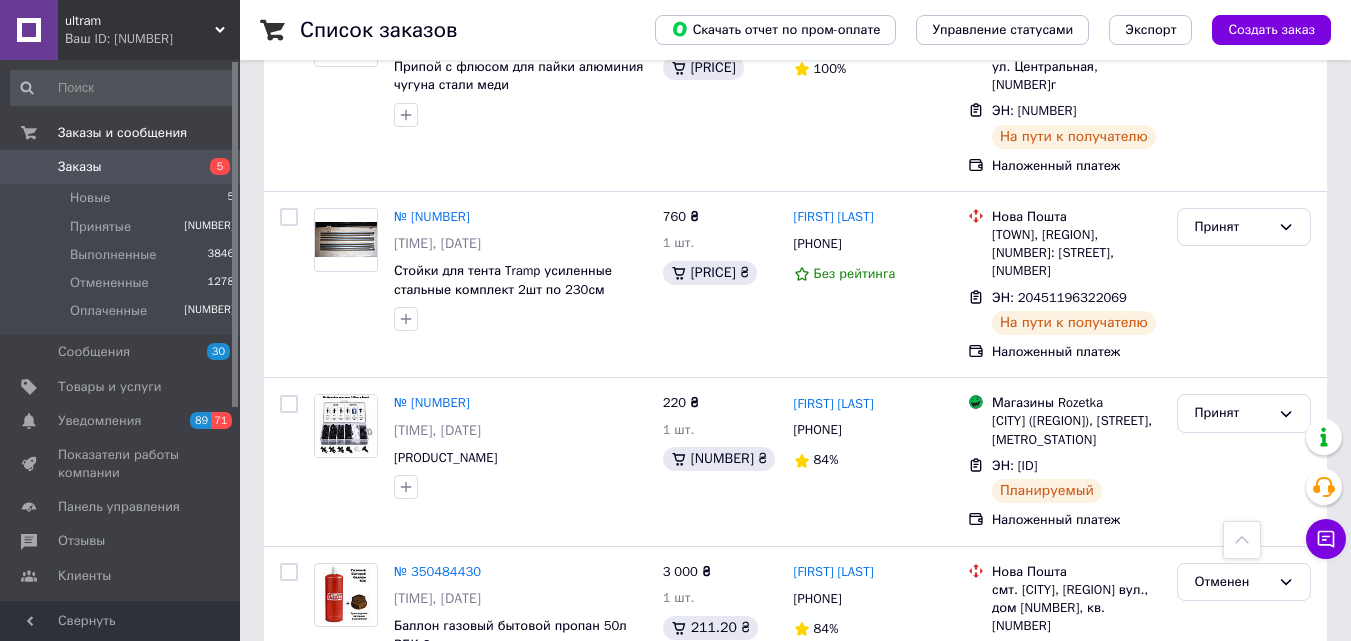 scroll, scrollTop: 3200, scrollLeft: 0, axis: vertical 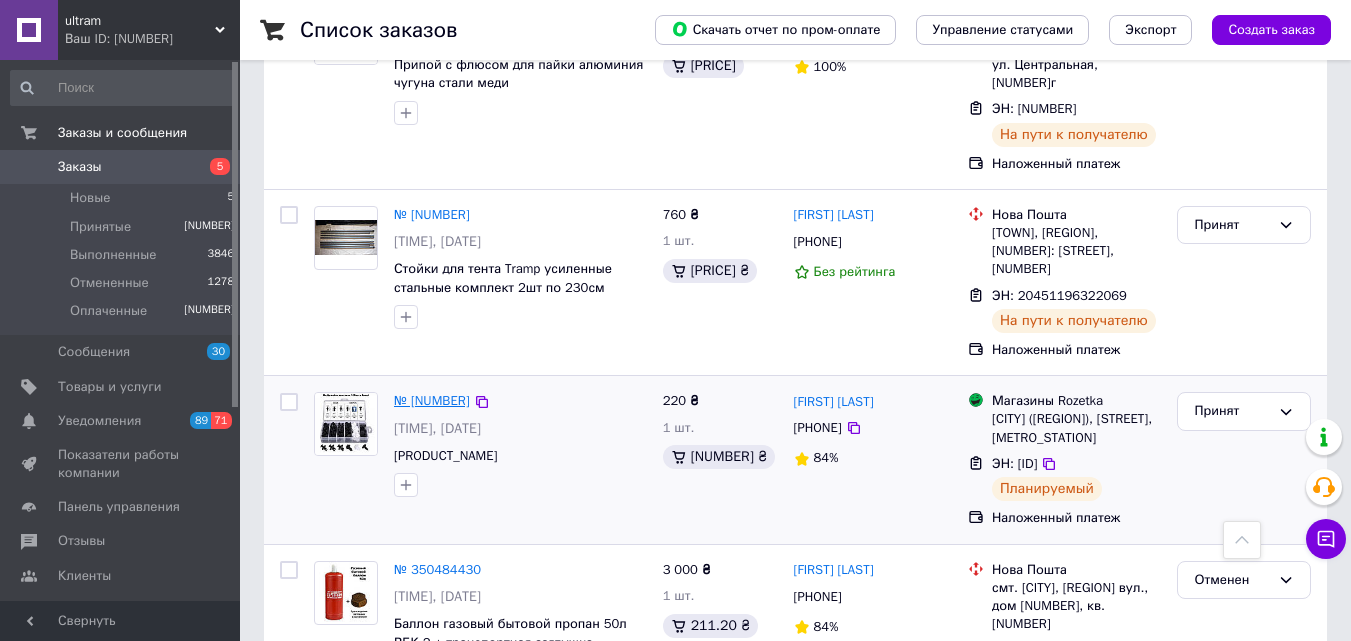 click on "№ [NUMBER]" at bounding box center [432, 400] 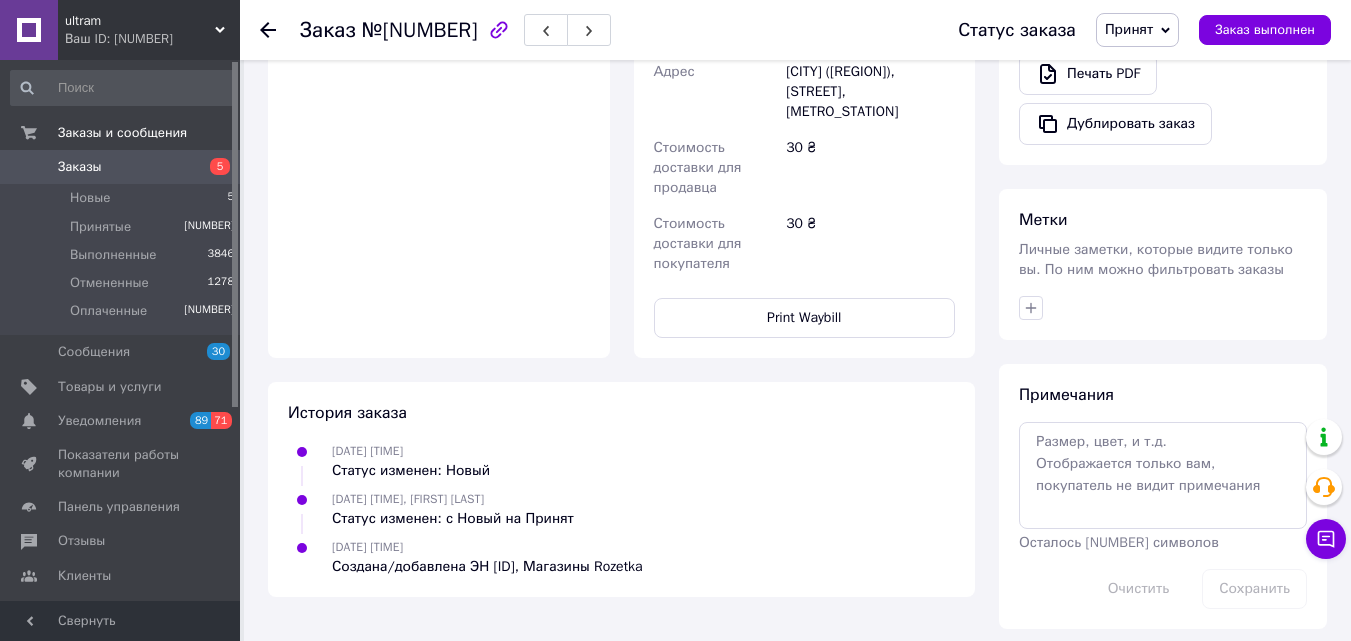 scroll, scrollTop: 1146, scrollLeft: 0, axis: vertical 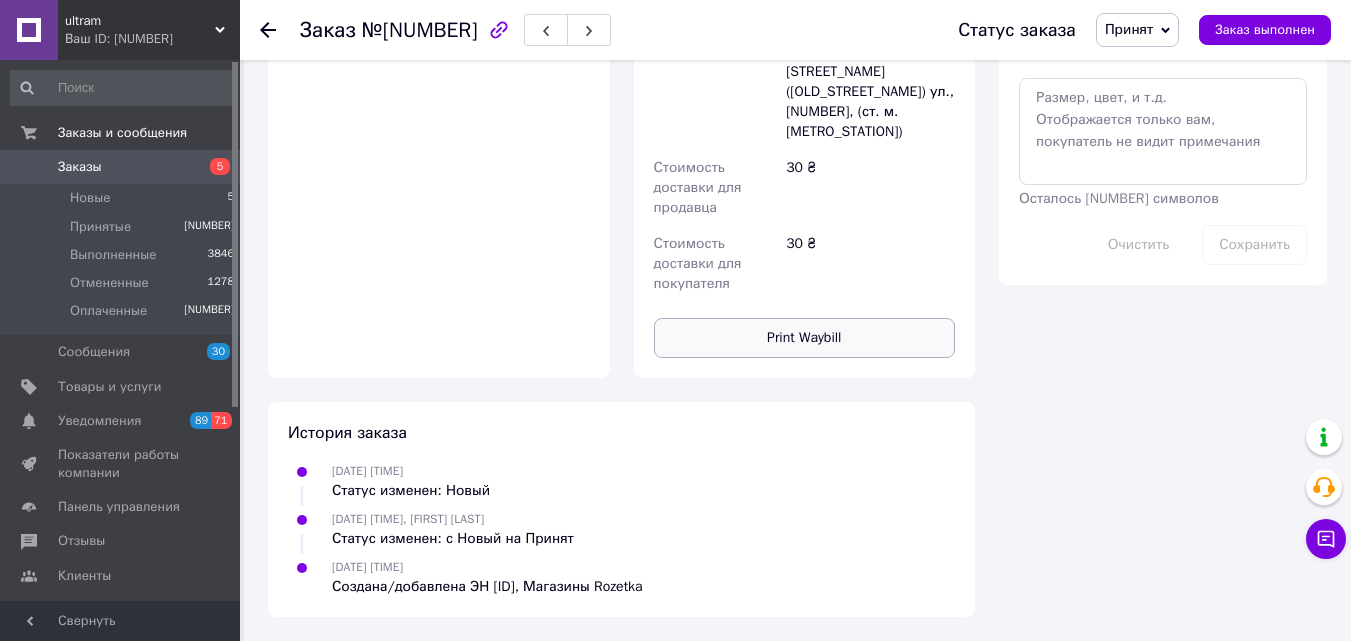 click on "Print Waybill" at bounding box center [805, 338] 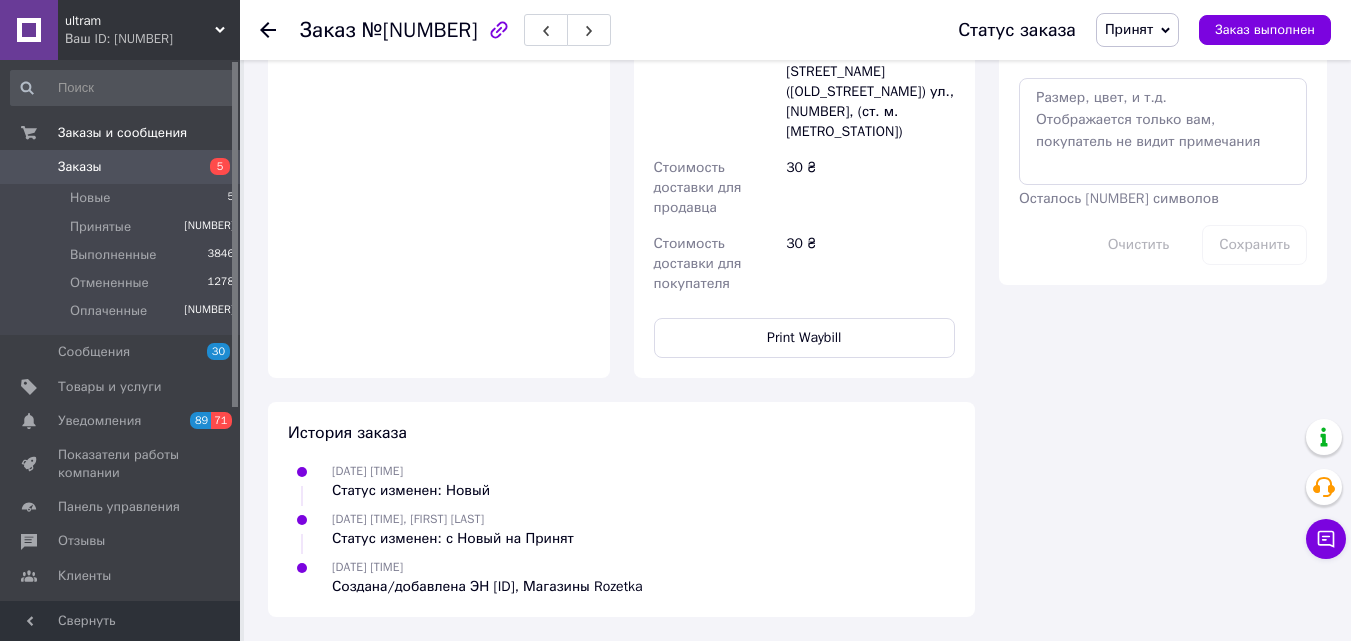 click at bounding box center [268, 30] 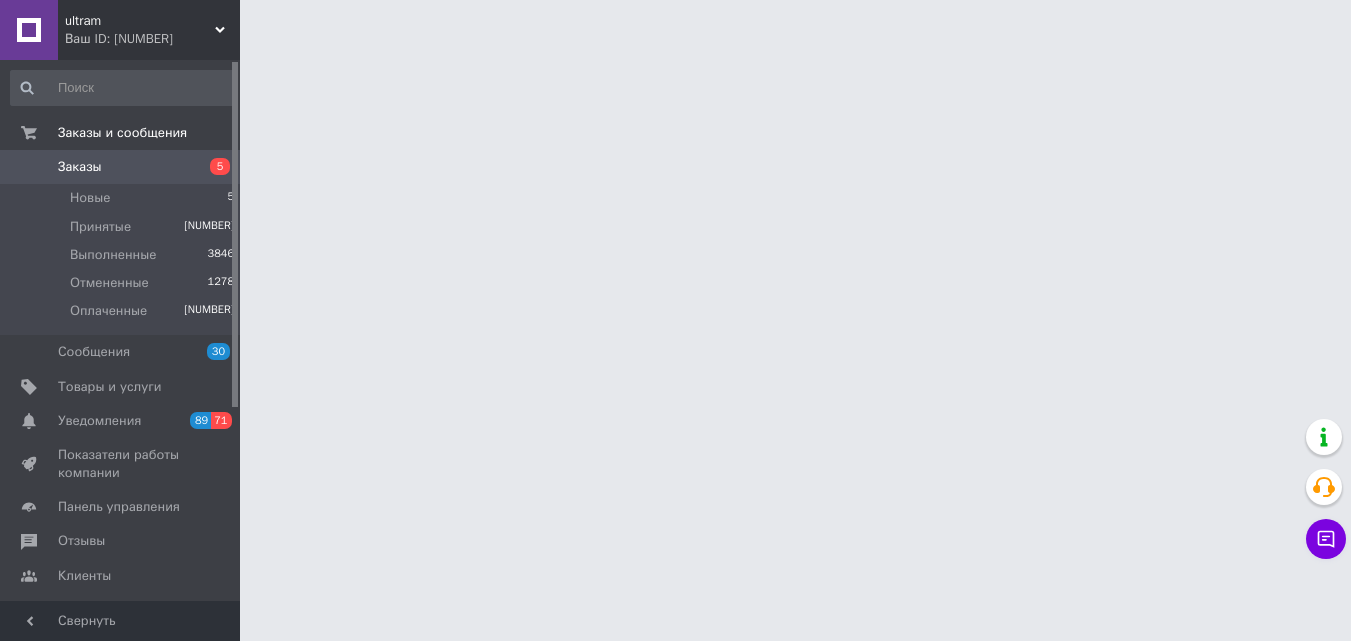 scroll, scrollTop: 0, scrollLeft: 0, axis: both 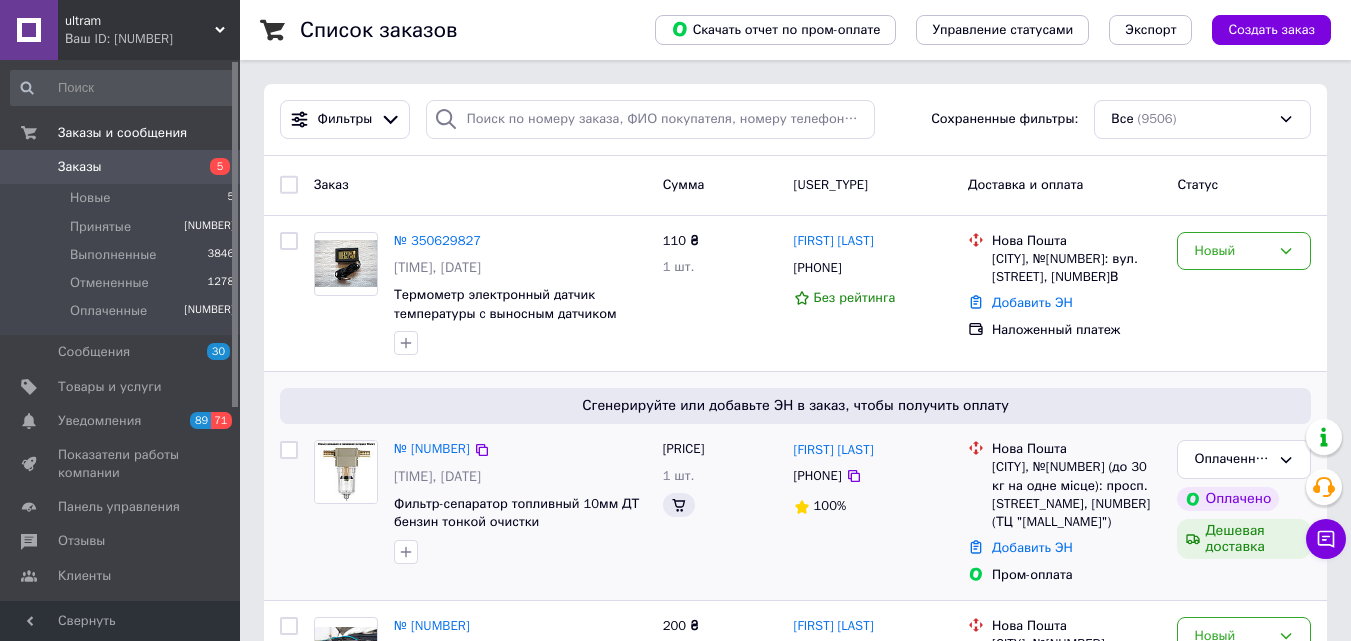 click at bounding box center [289, 294] 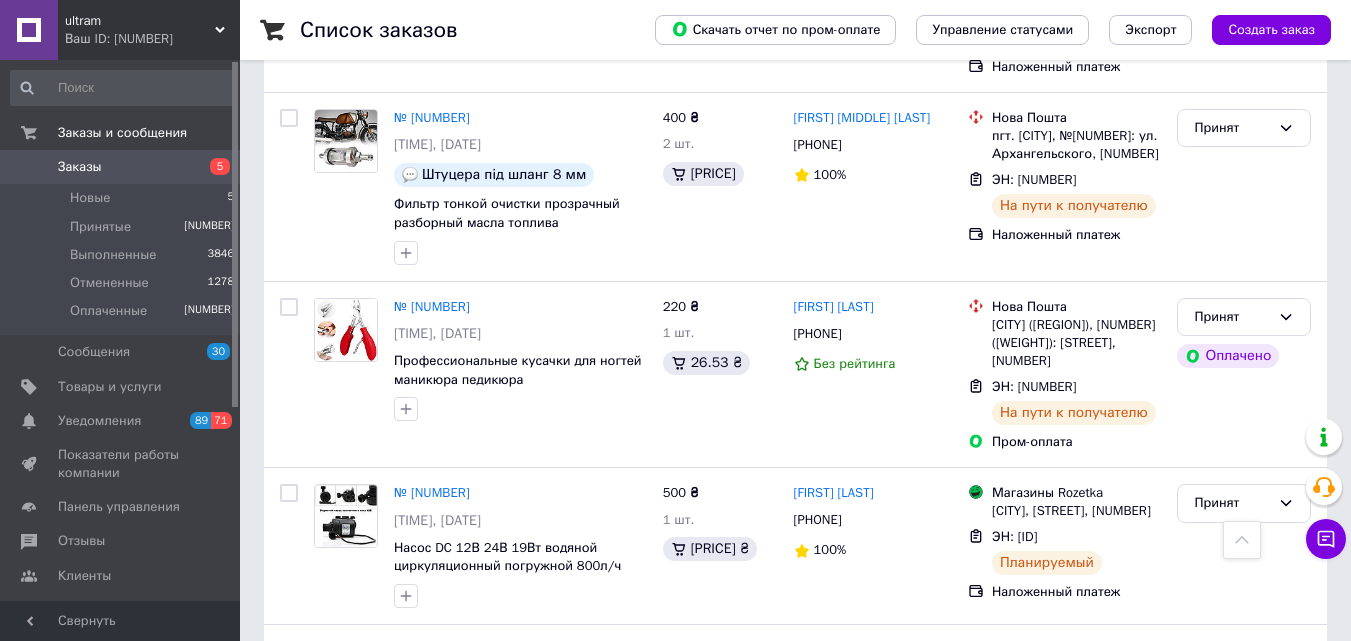 scroll, scrollTop: 4000, scrollLeft: 0, axis: vertical 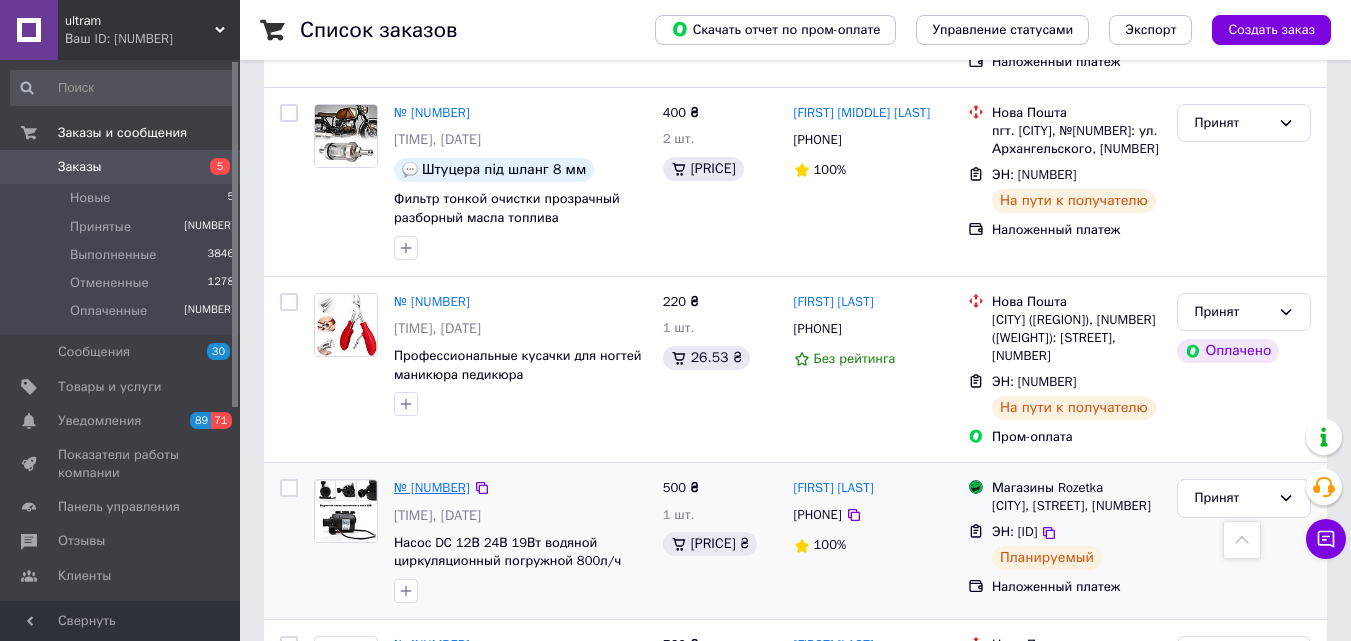 click on "№ [NUMBER]" at bounding box center (432, 487) 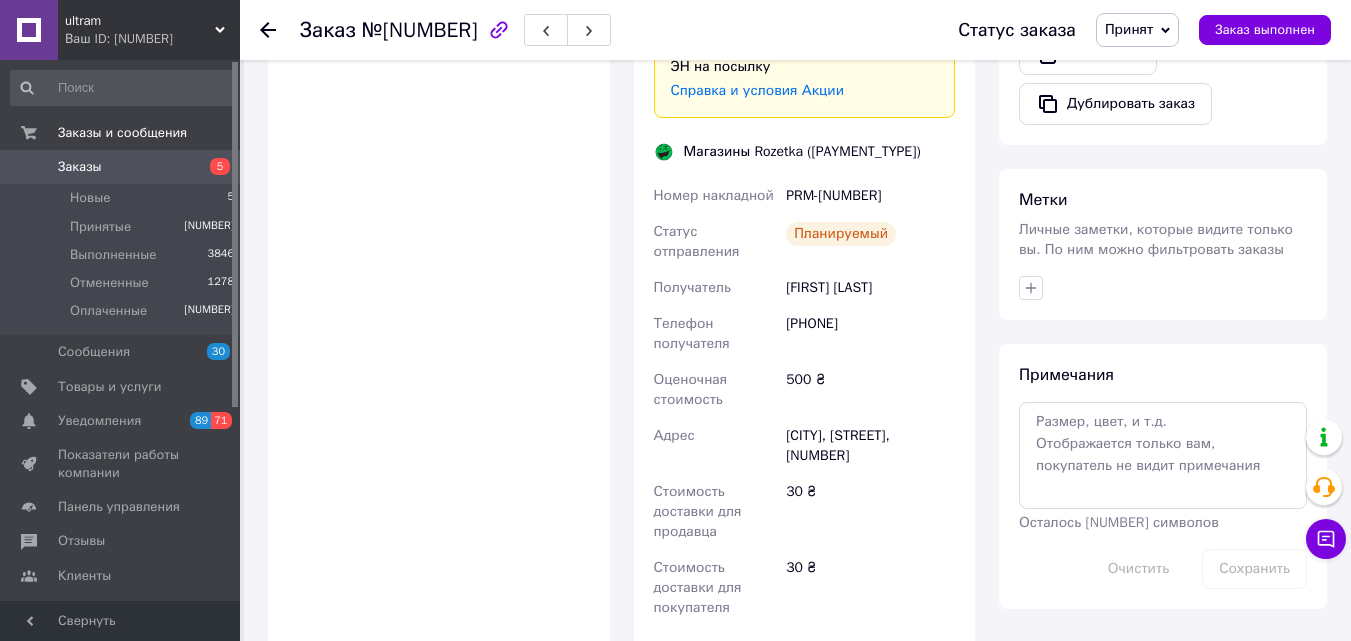 scroll, scrollTop: 1146, scrollLeft: 0, axis: vertical 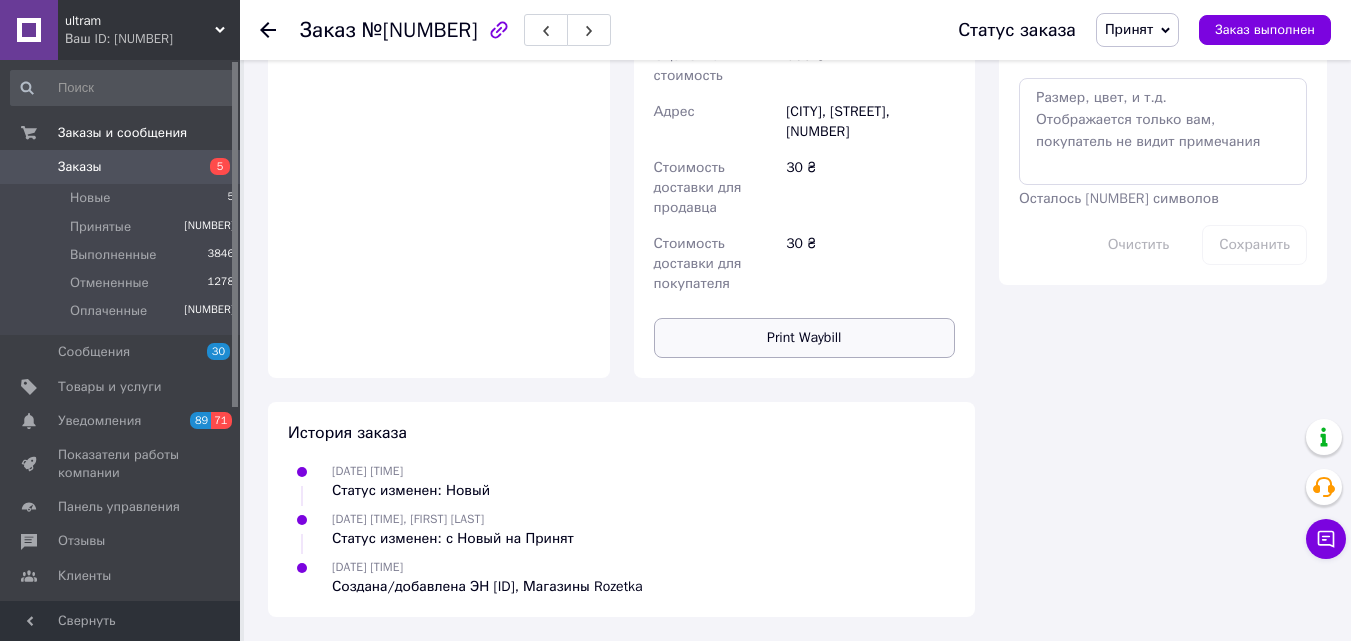 click on "Print Waybill" at bounding box center [805, 338] 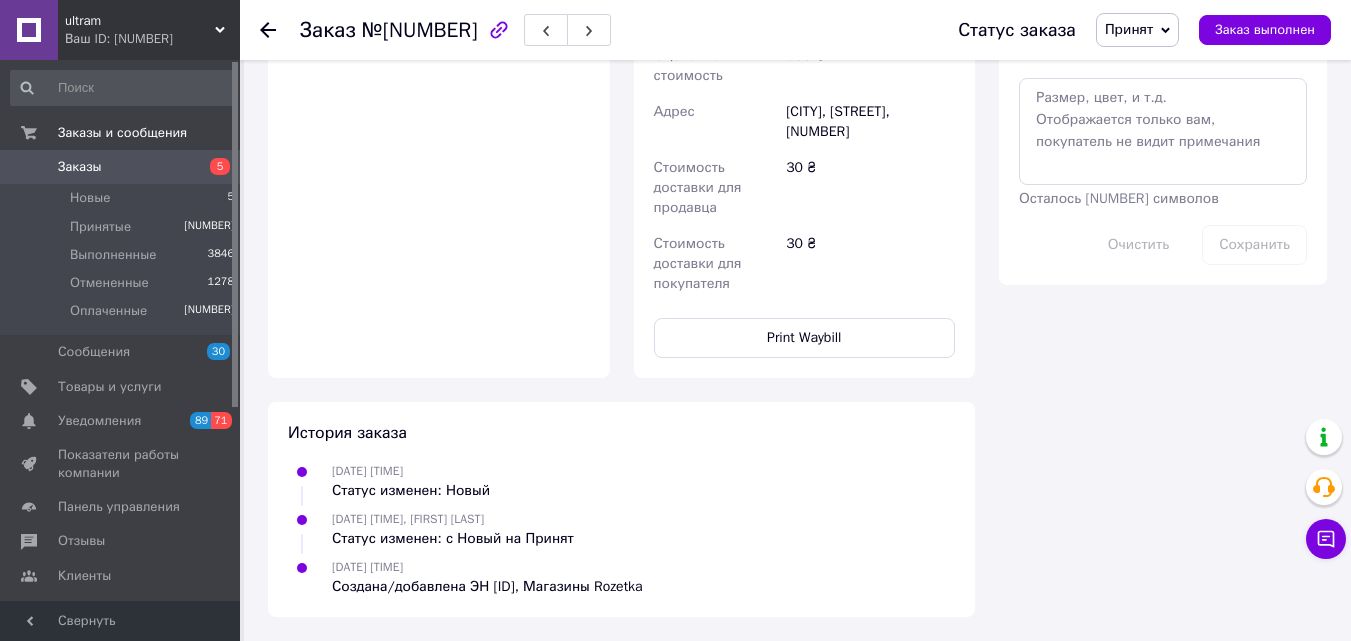 click at bounding box center [268, 30] 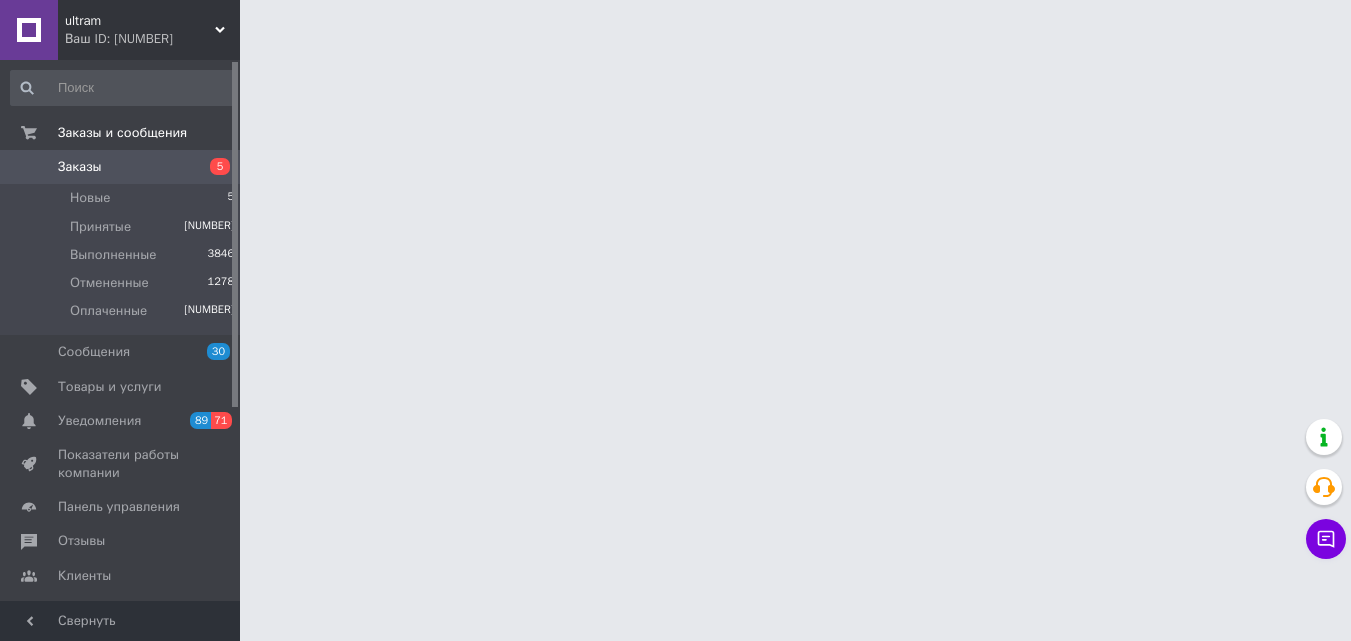 scroll, scrollTop: 0, scrollLeft: 0, axis: both 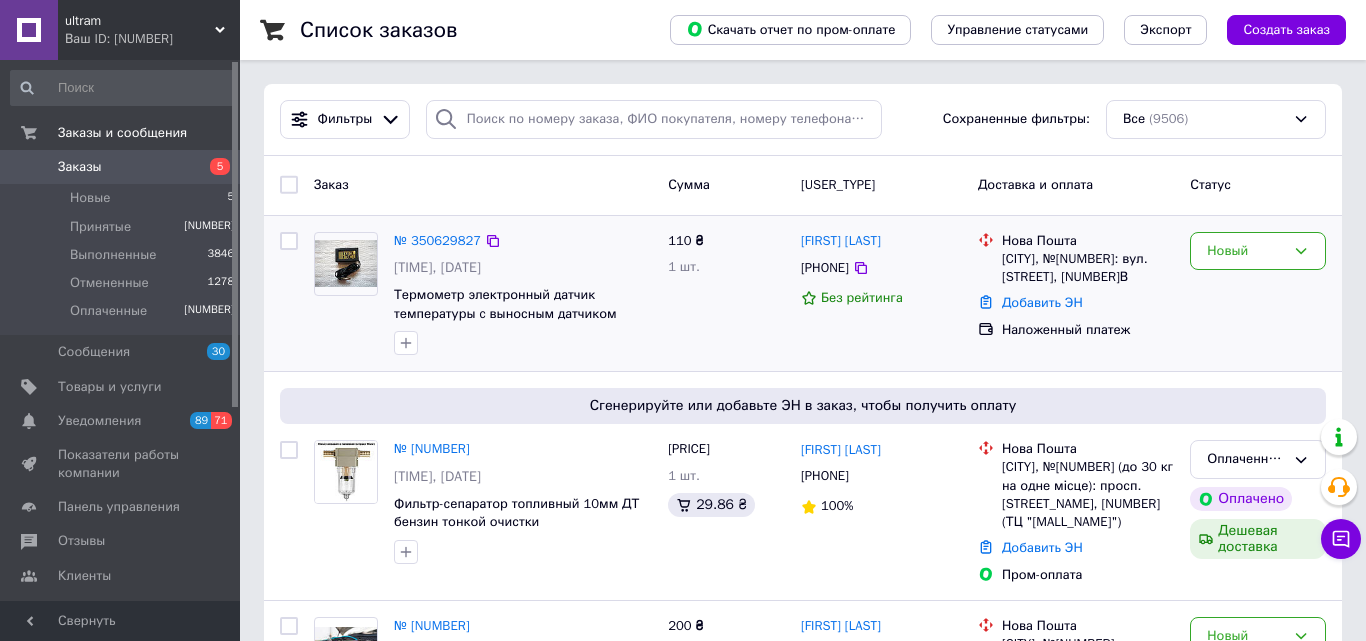 click at bounding box center (289, 185) 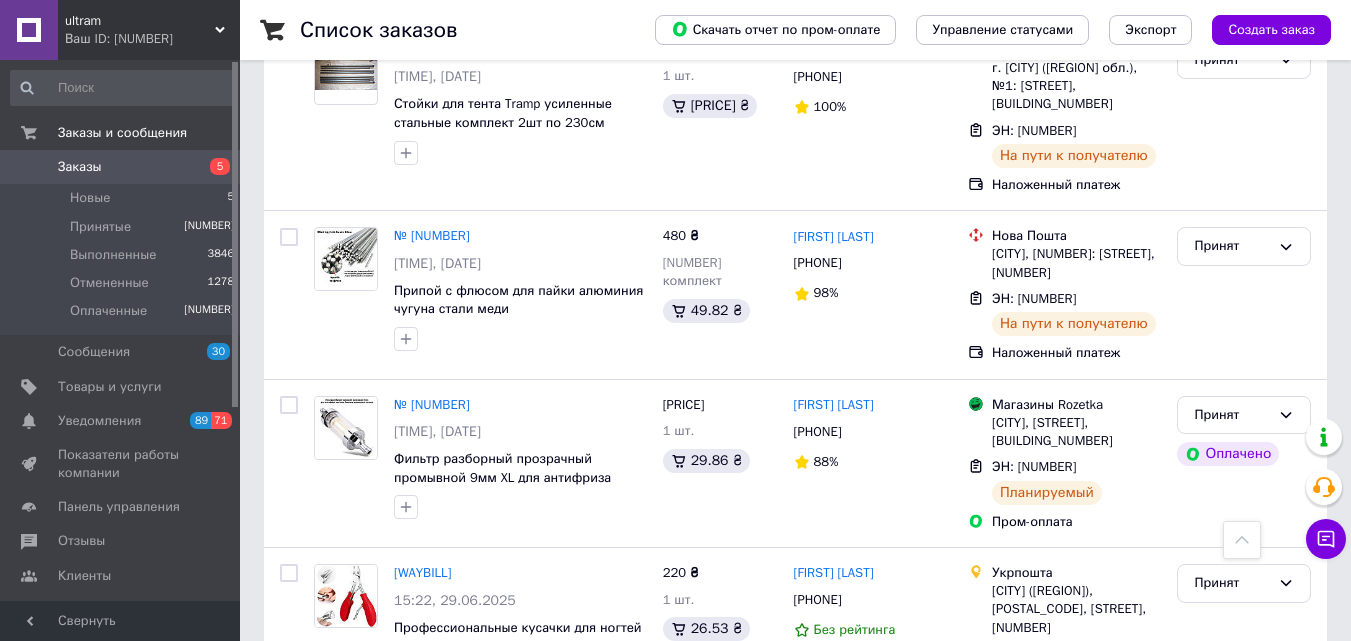 scroll, scrollTop: 4600, scrollLeft: 0, axis: vertical 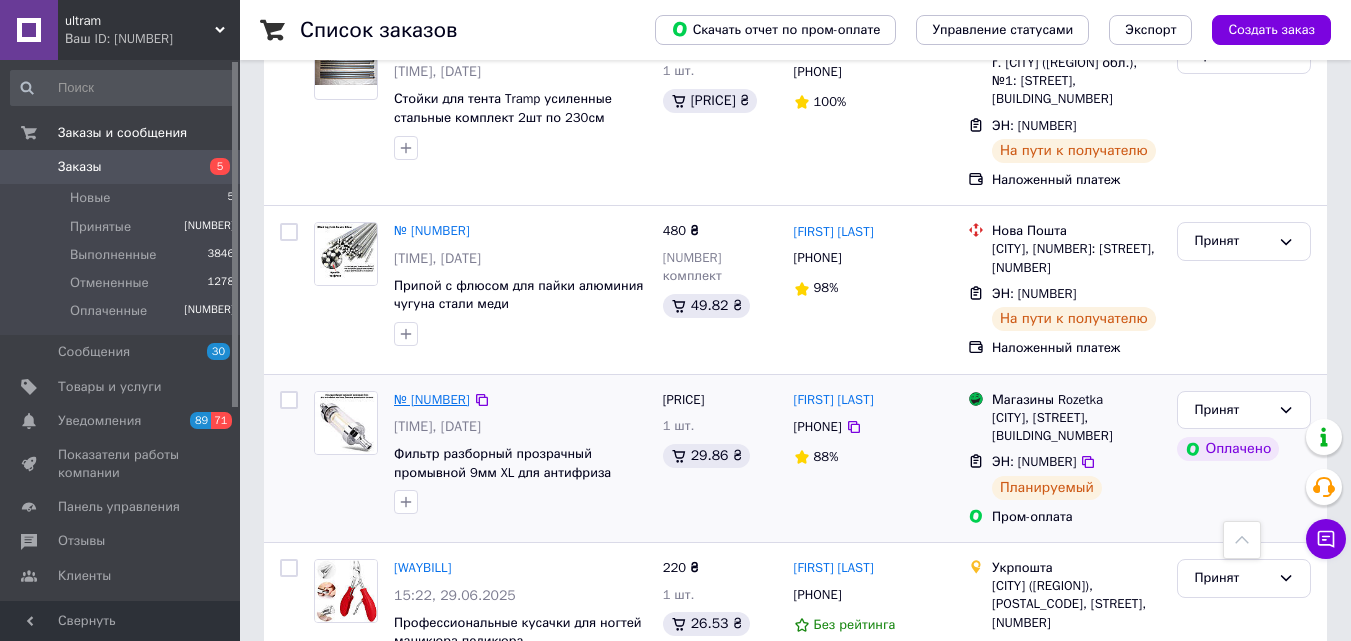 click on "№ [NUMBER]" at bounding box center (432, 399) 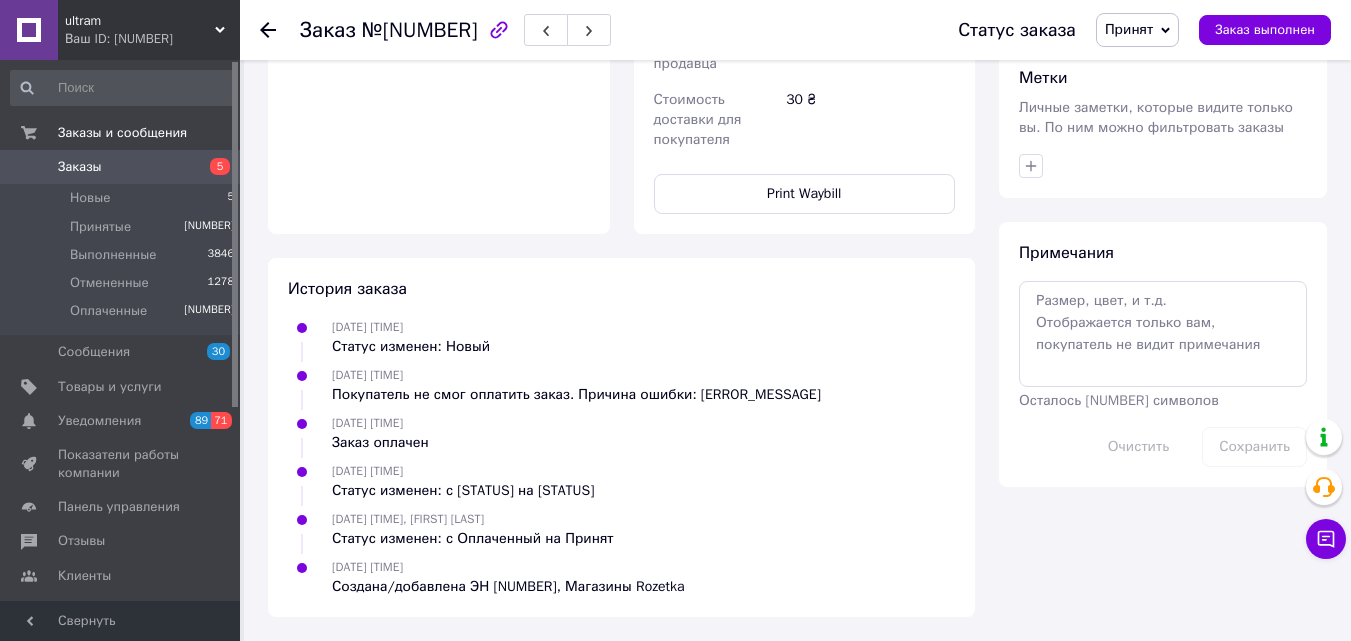scroll, scrollTop: 1392, scrollLeft: 0, axis: vertical 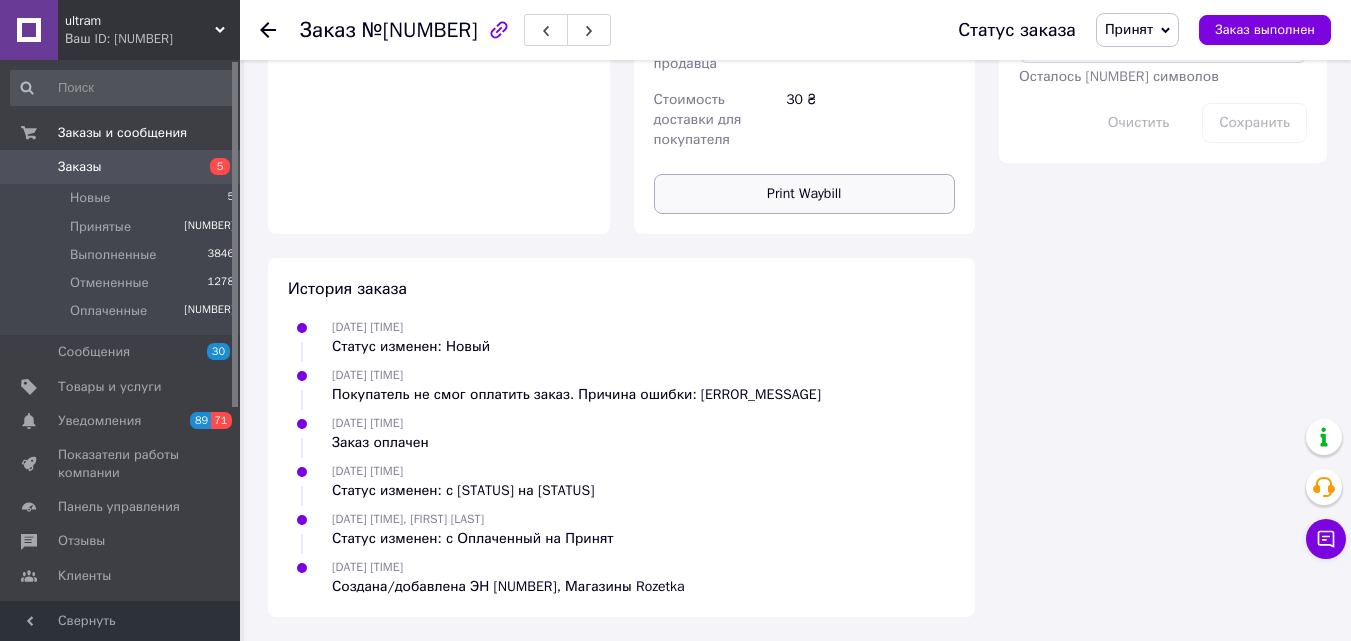 click on "Print Waybill" at bounding box center (805, 194) 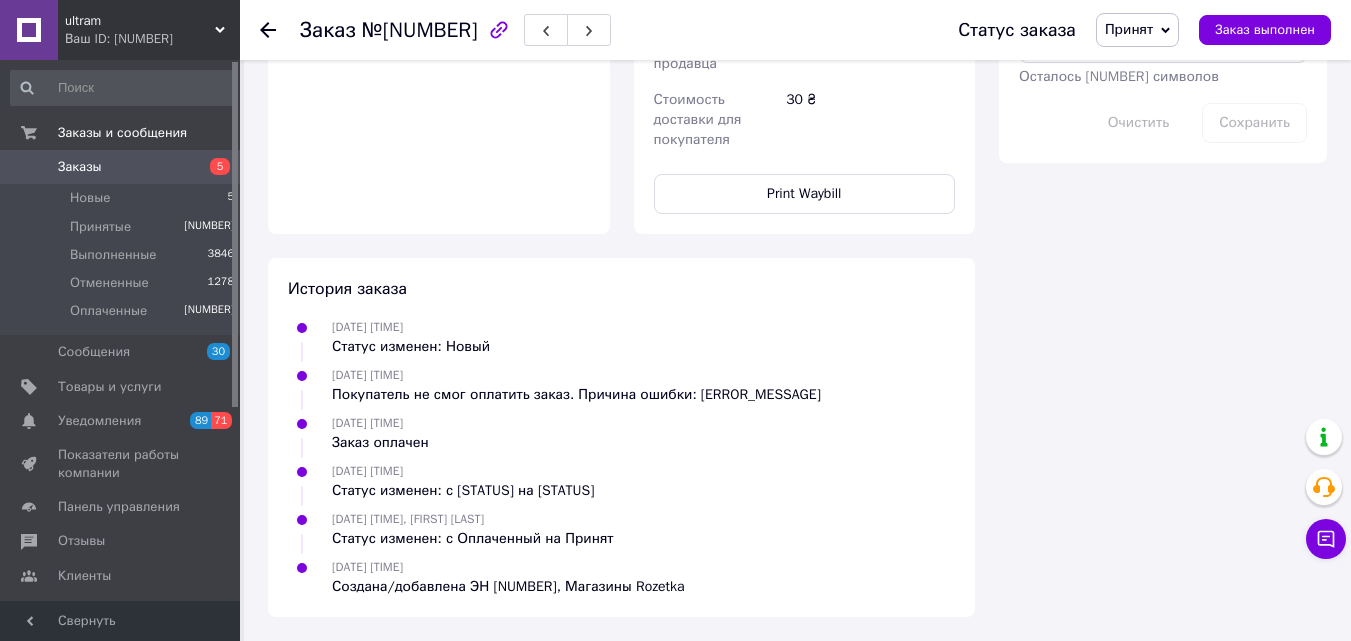 click at bounding box center [268, 30] 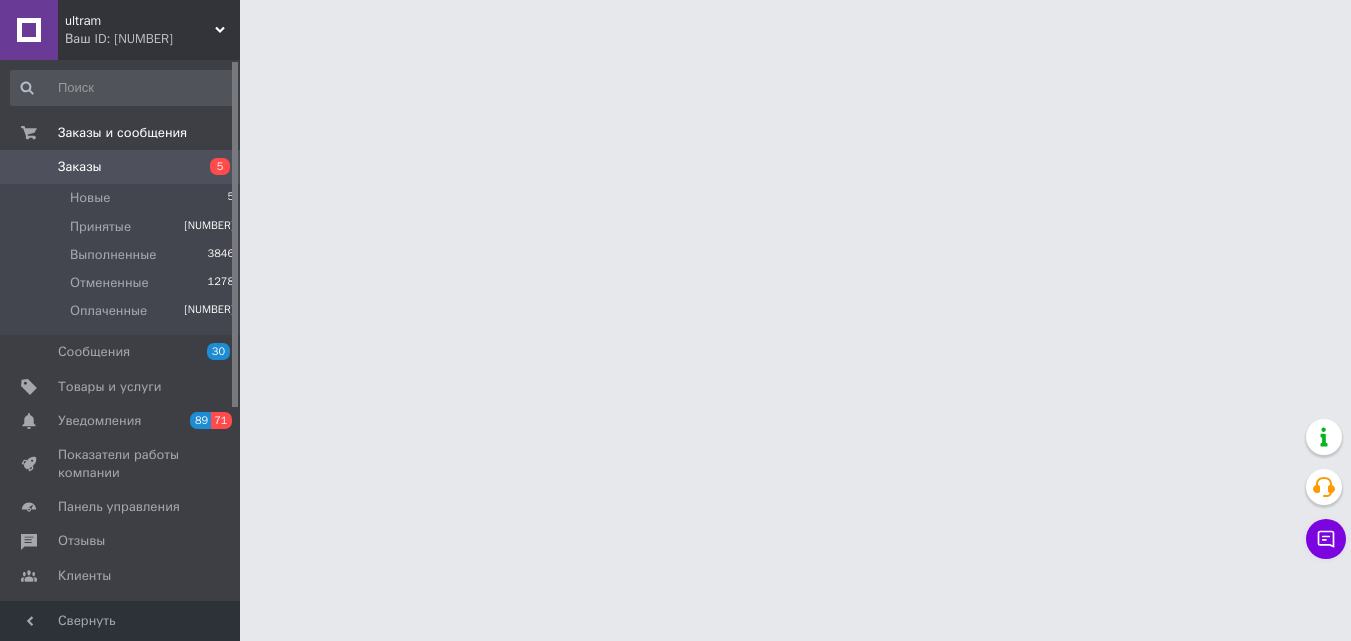scroll, scrollTop: 0, scrollLeft: 0, axis: both 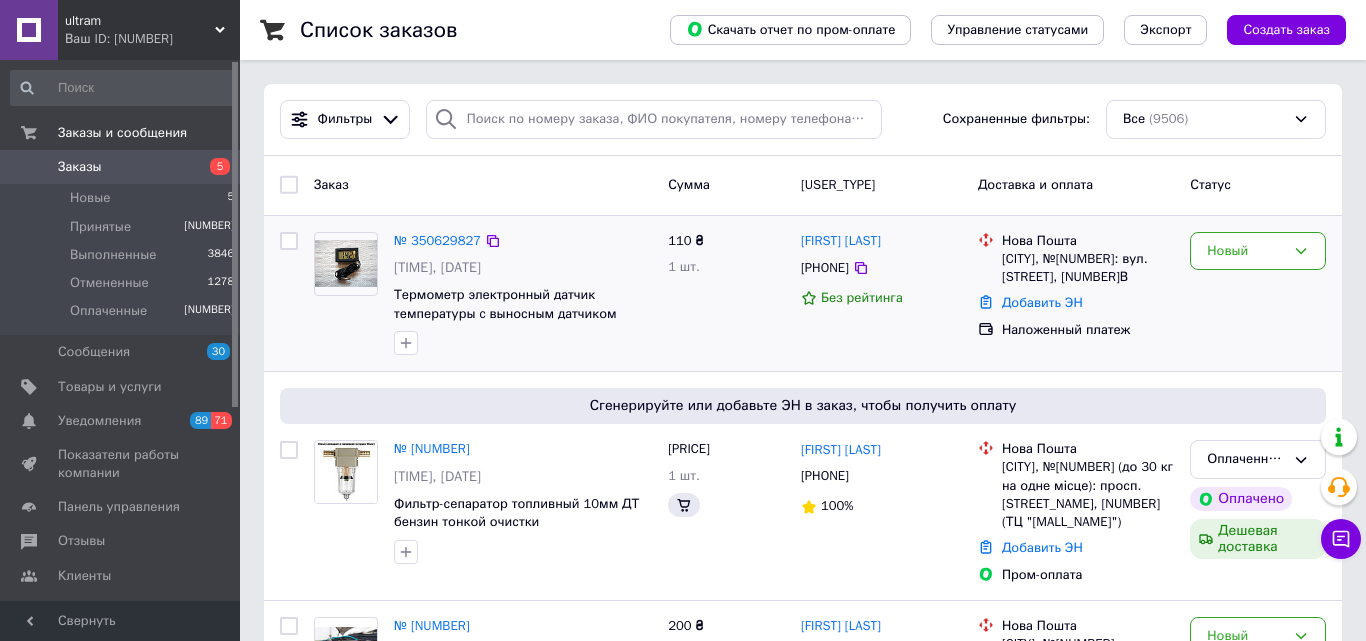 click at bounding box center [289, 294] 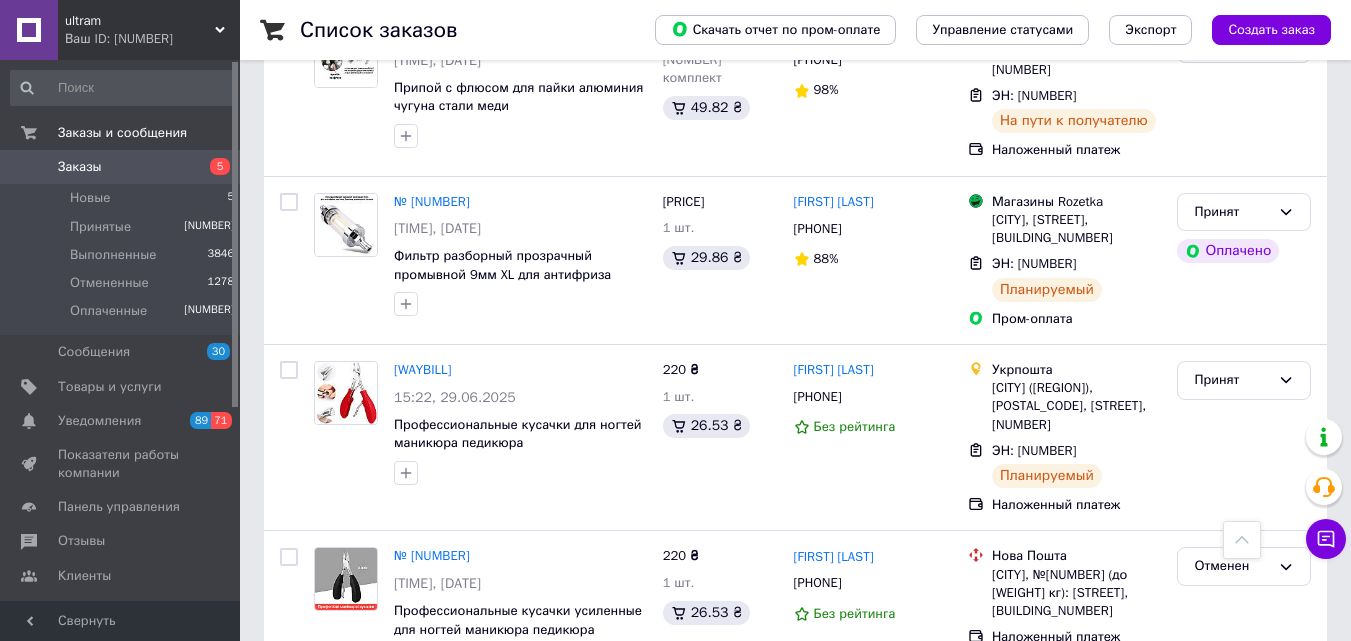 scroll, scrollTop: 4800, scrollLeft: 0, axis: vertical 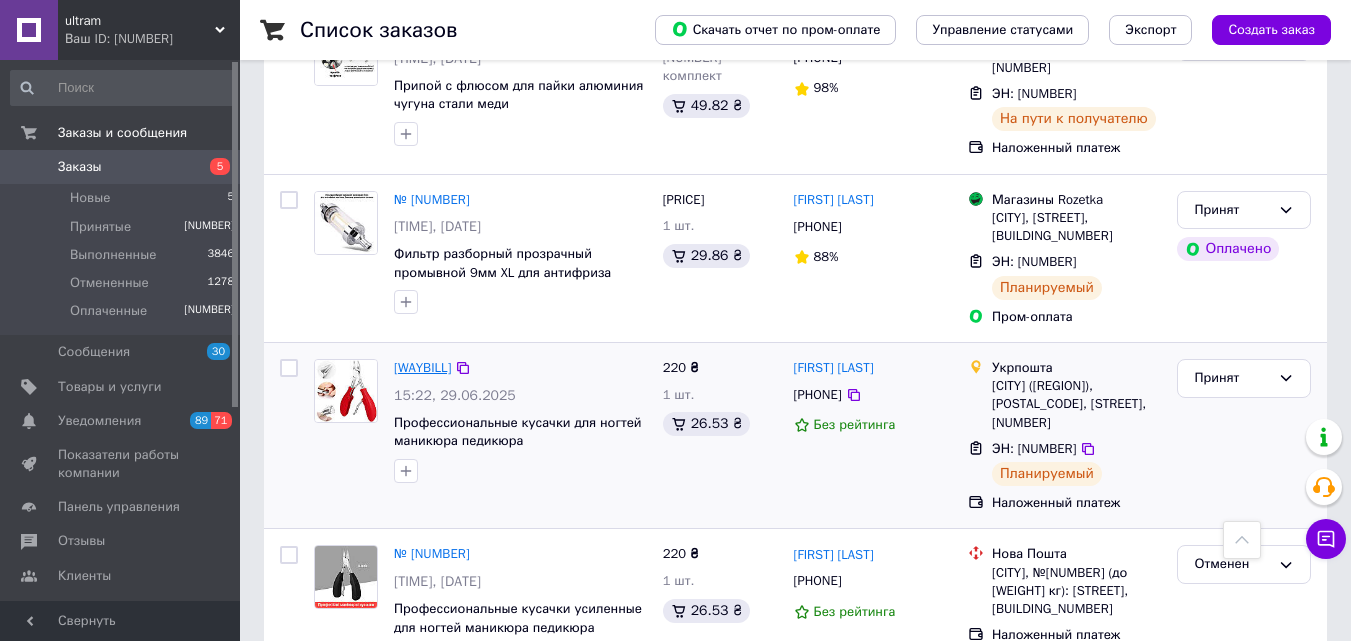 click on "[WAYBILL]" at bounding box center [422, 367] 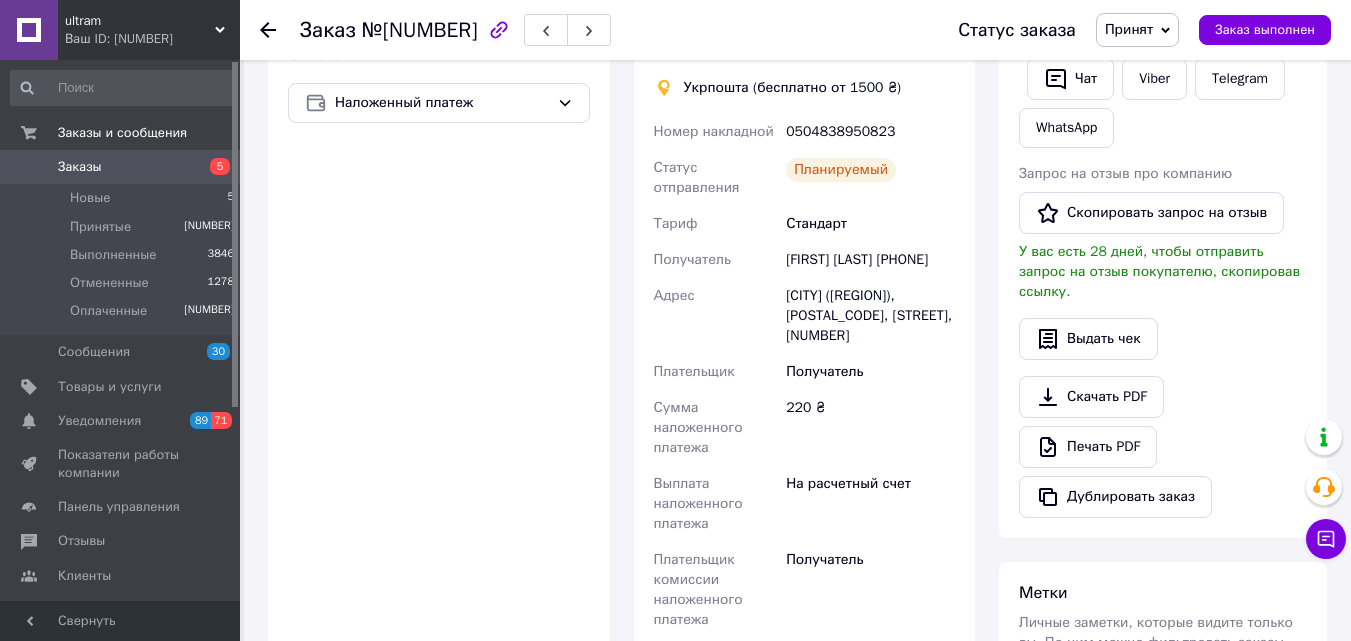 scroll, scrollTop: 678, scrollLeft: 0, axis: vertical 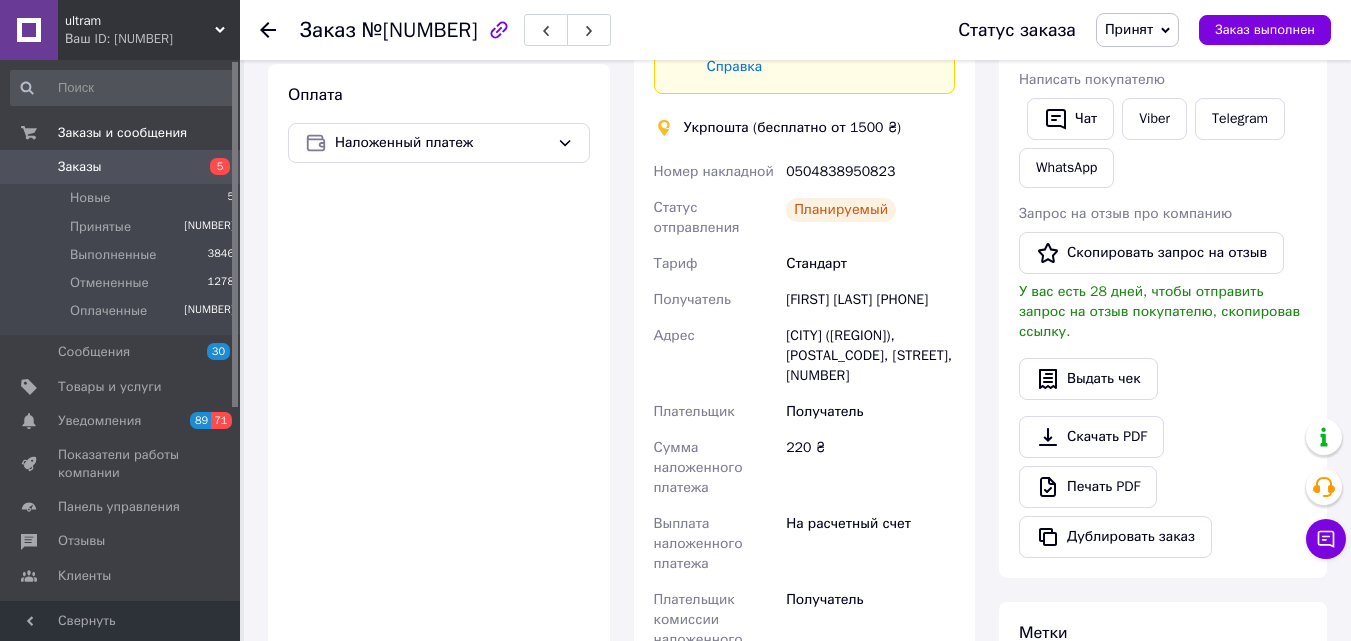 click at bounding box center (268, 30) 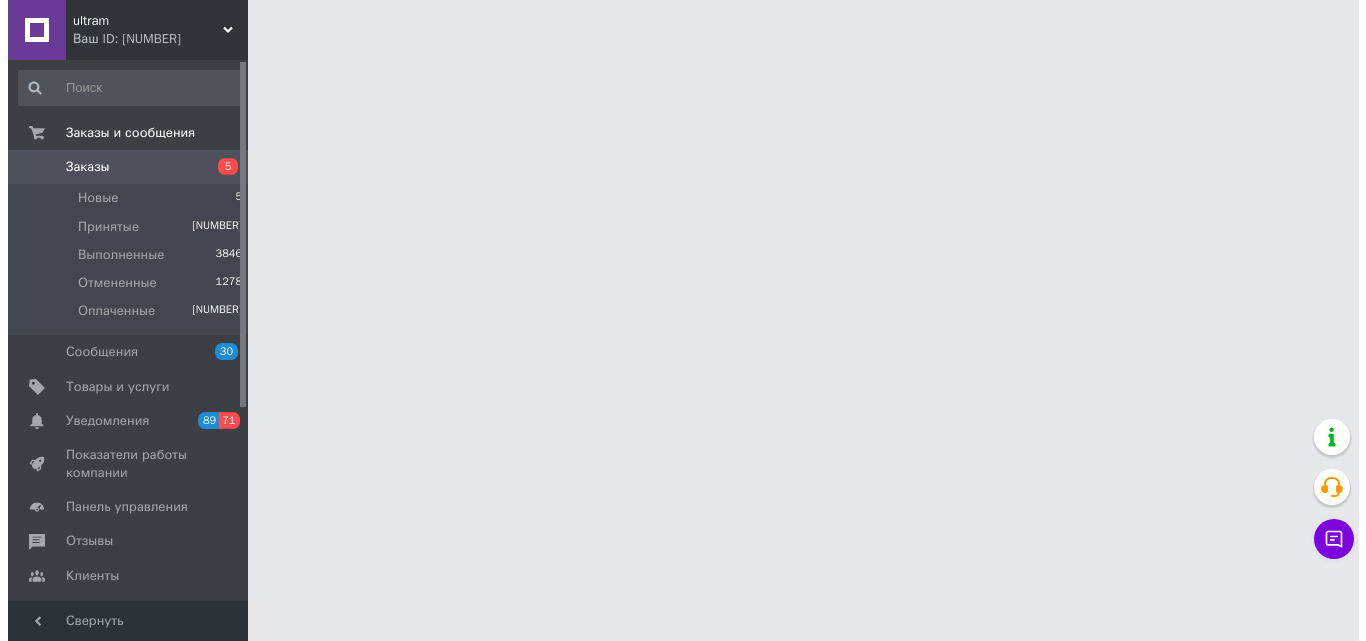 scroll, scrollTop: 0, scrollLeft: 0, axis: both 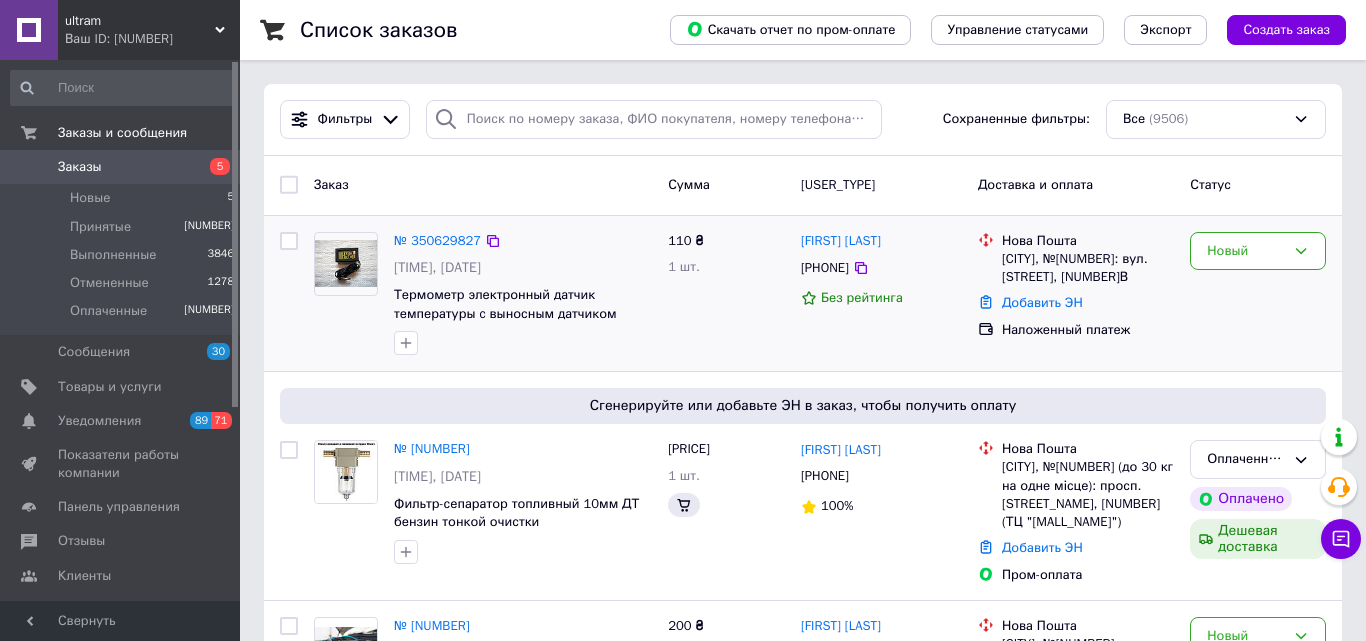 click at bounding box center (289, 294) 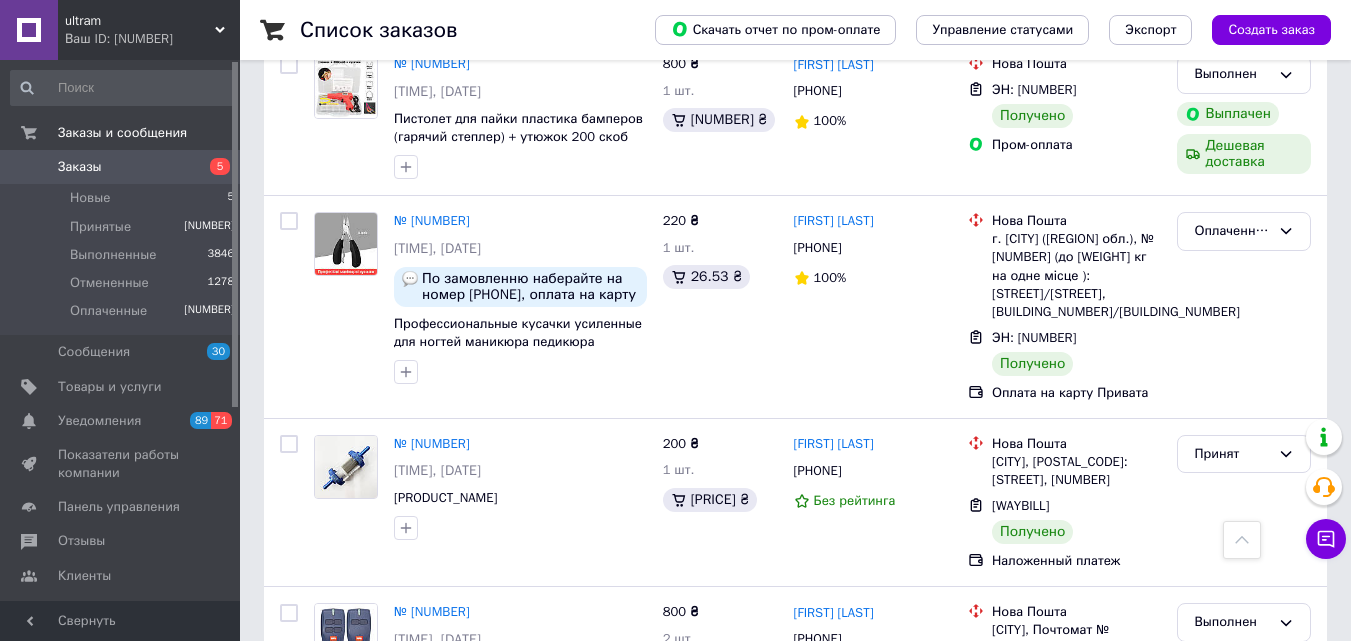scroll, scrollTop: 10040, scrollLeft: 0, axis: vertical 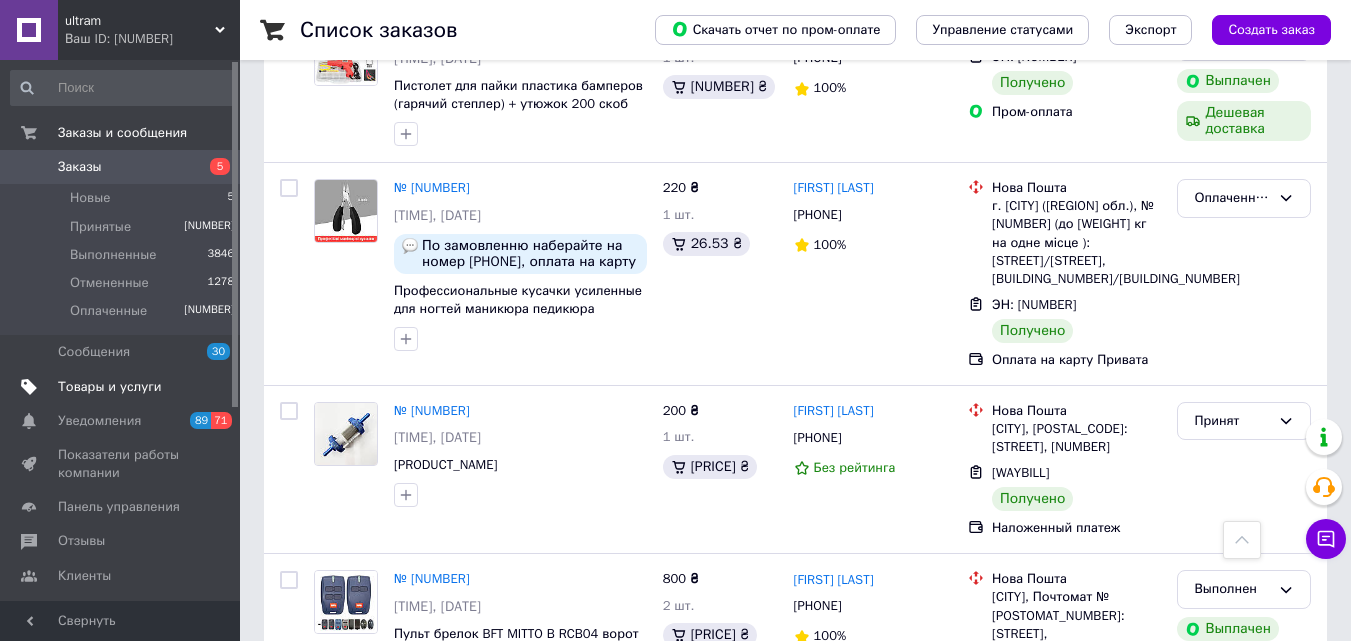 click on "Товары и услуги" at bounding box center (110, 387) 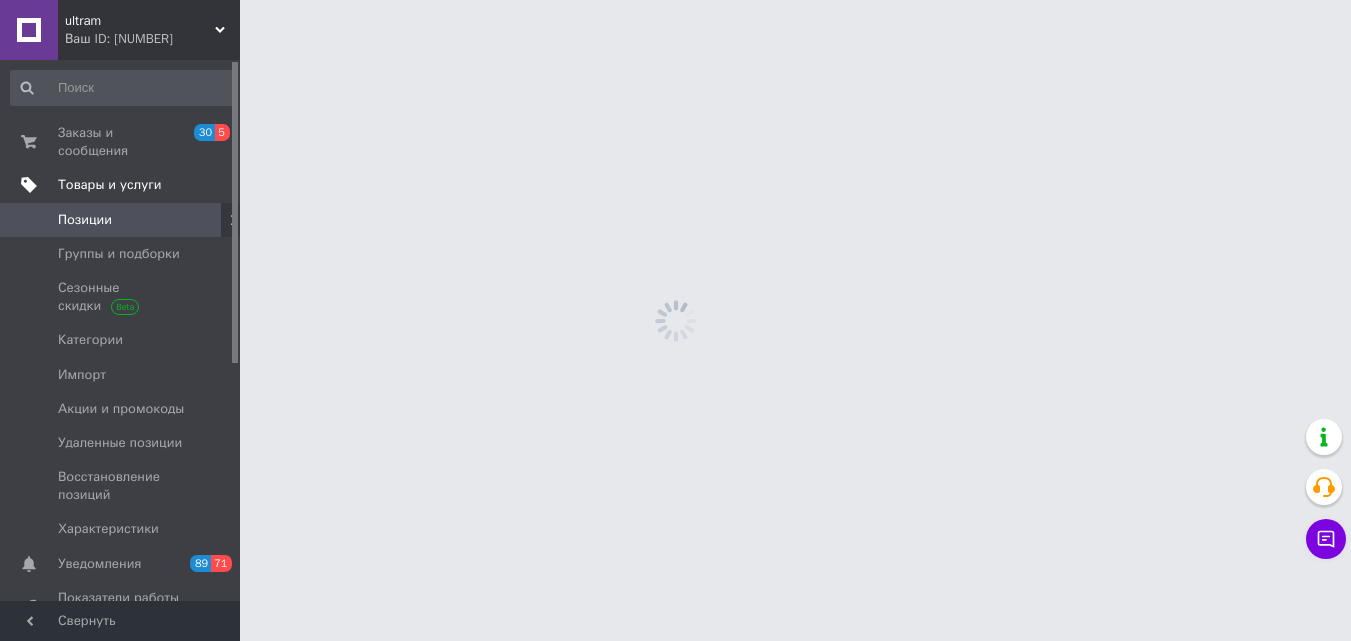 scroll, scrollTop: 0, scrollLeft: 0, axis: both 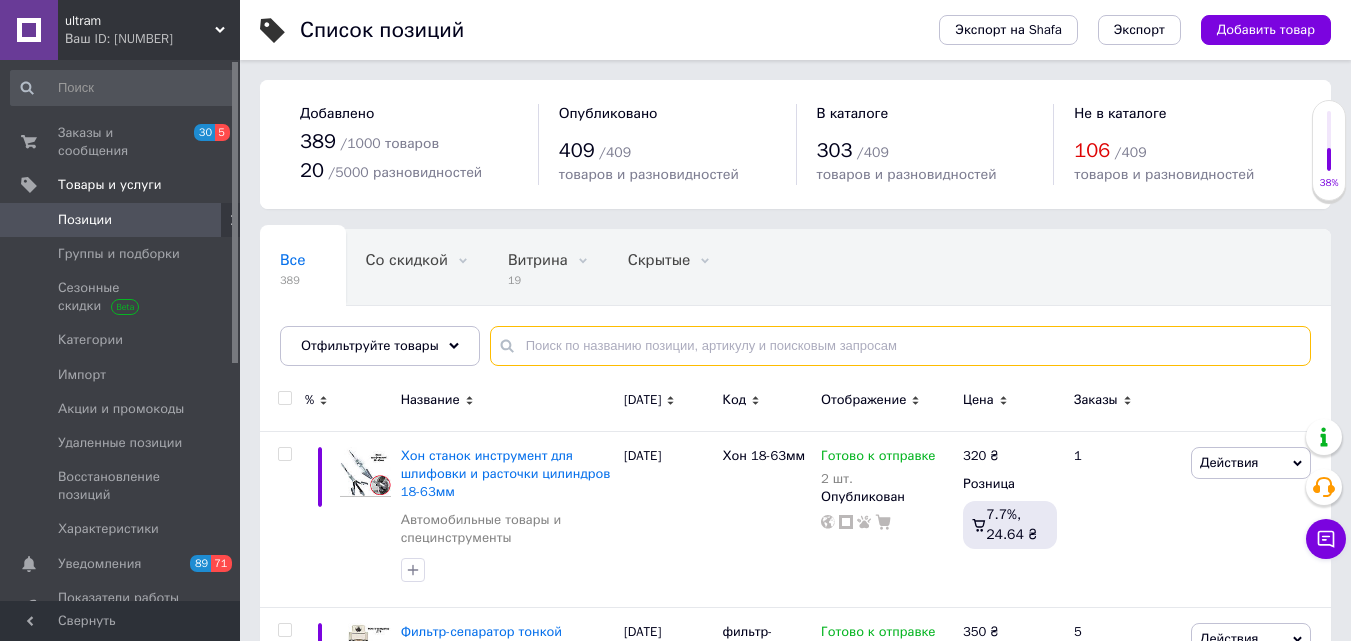 click at bounding box center [900, 346] 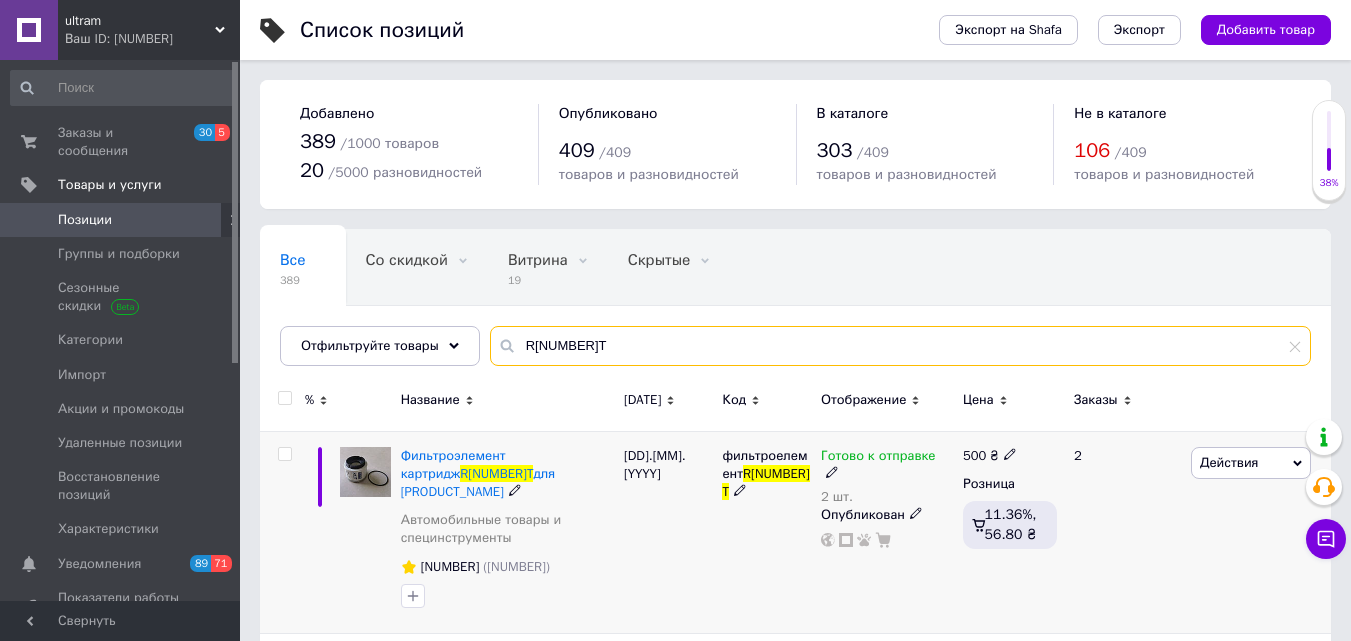 type on "R[NUMBER]T" 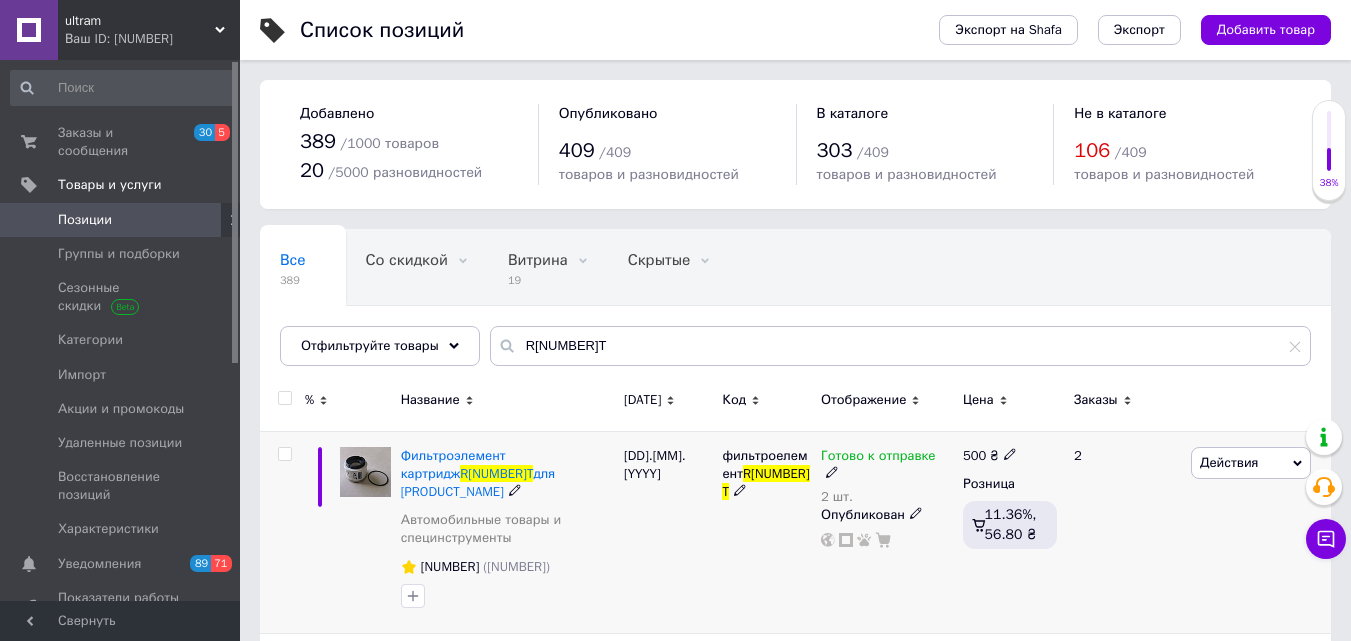 click at bounding box center [282, 403] 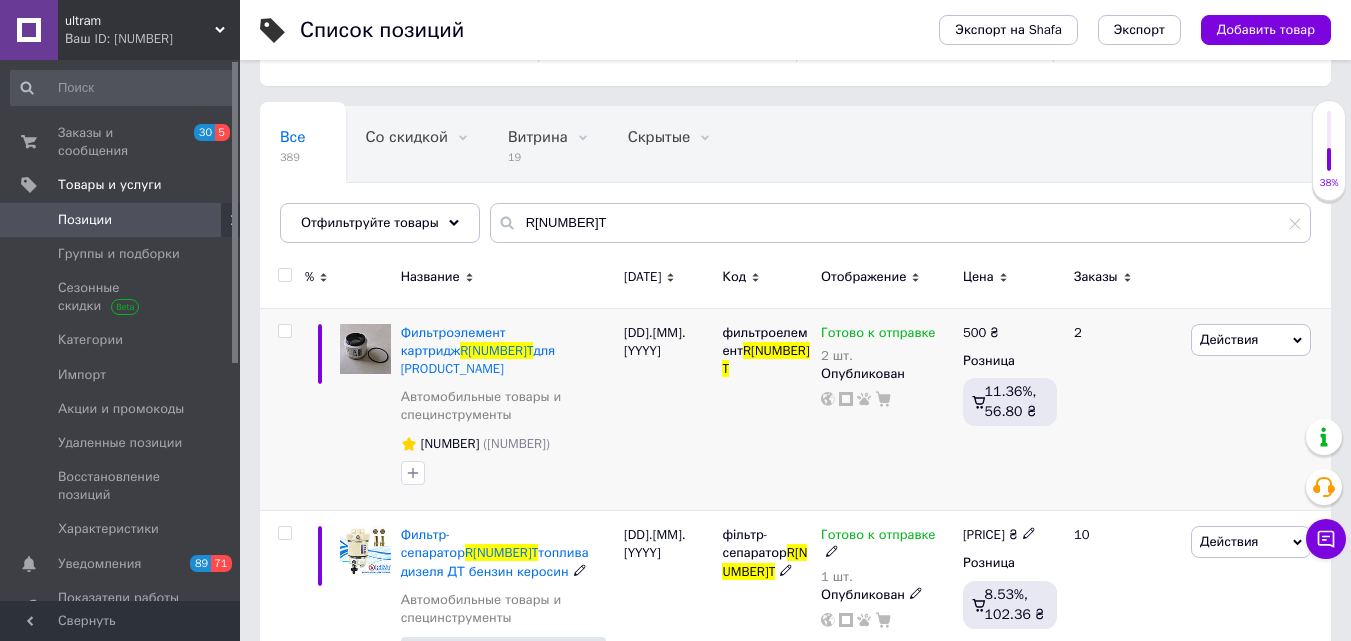 scroll, scrollTop: 160, scrollLeft: 0, axis: vertical 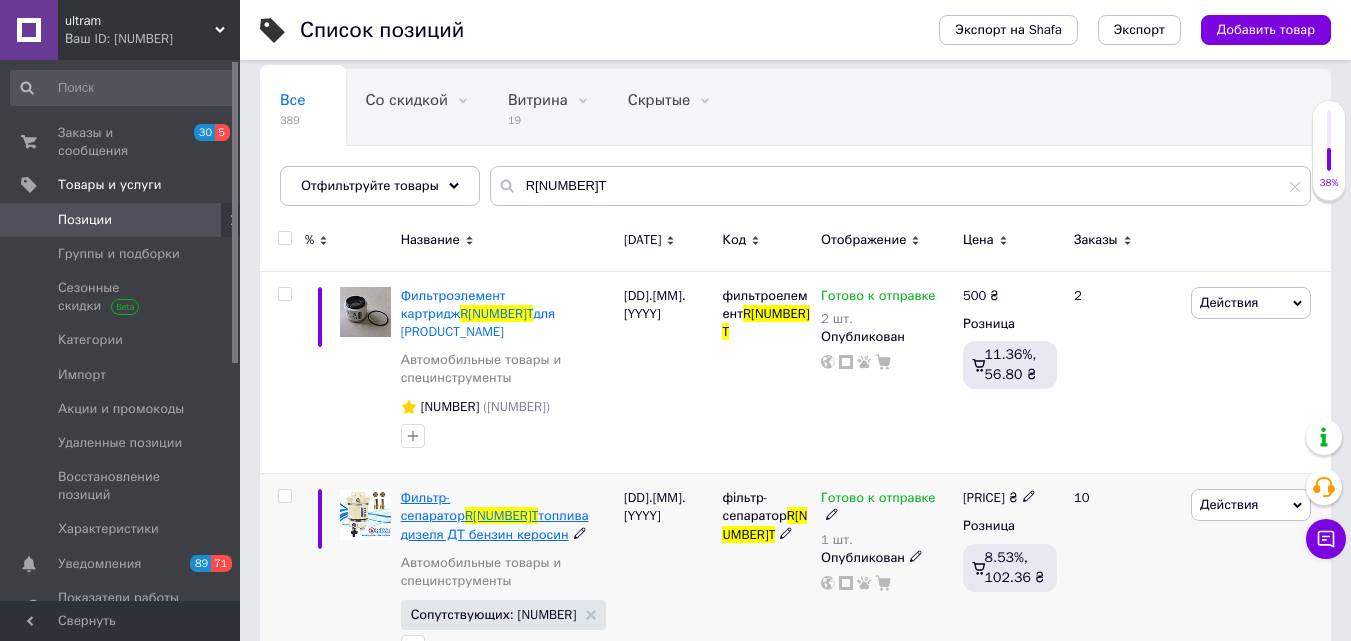 click on "топлива дизеля ДТ бензин керосин" at bounding box center (495, 524) 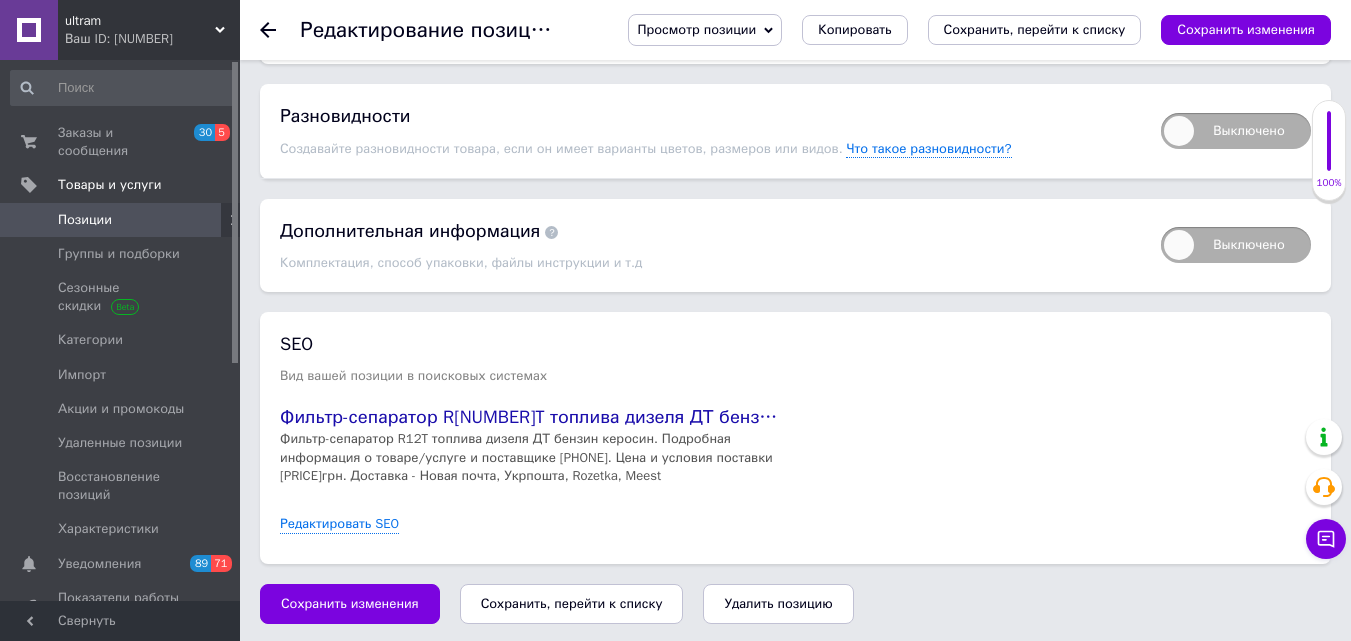 scroll, scrollTop: 3104, scrollLeft: 0, axis: vertical 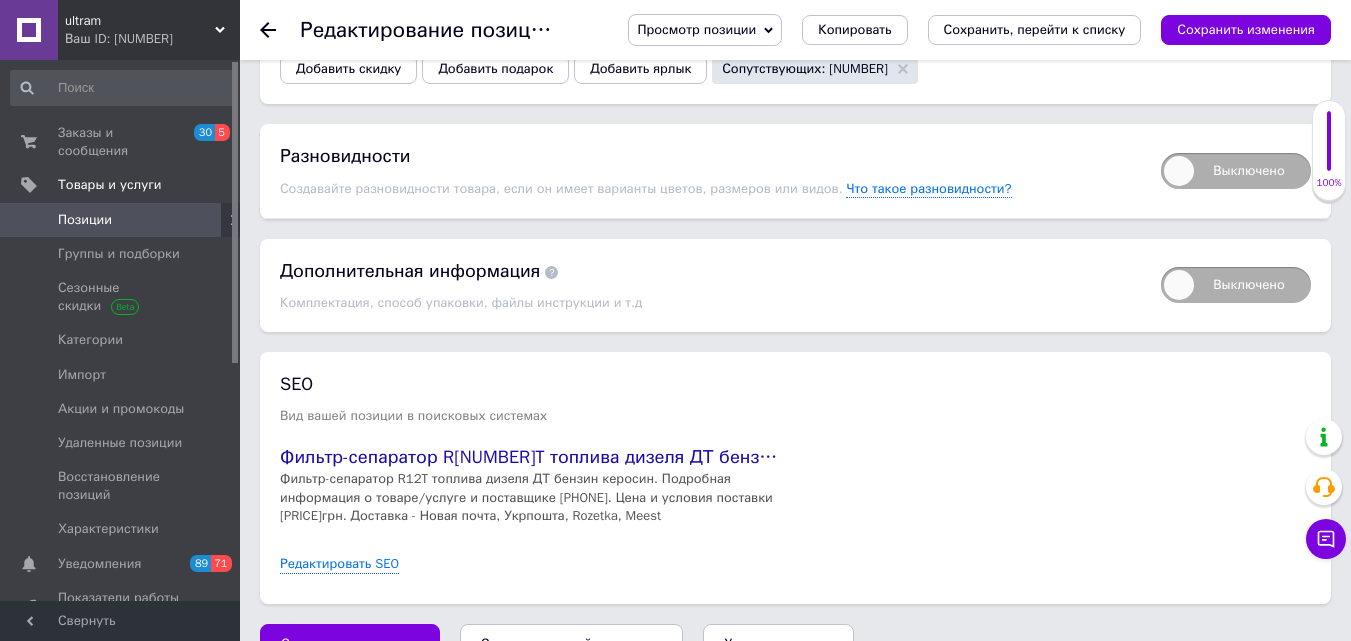 click at bounding box center (768, 30) 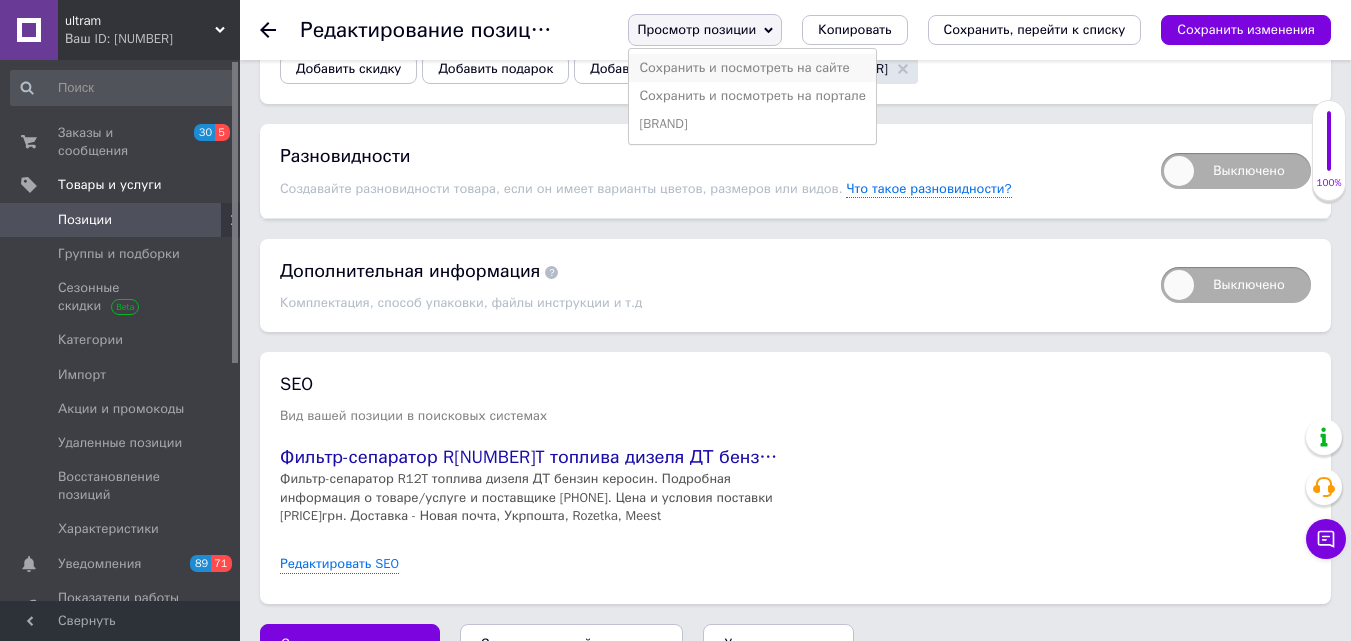 click on "Сохранить и посмотреть на сайте" at bounding box center (752, 68) 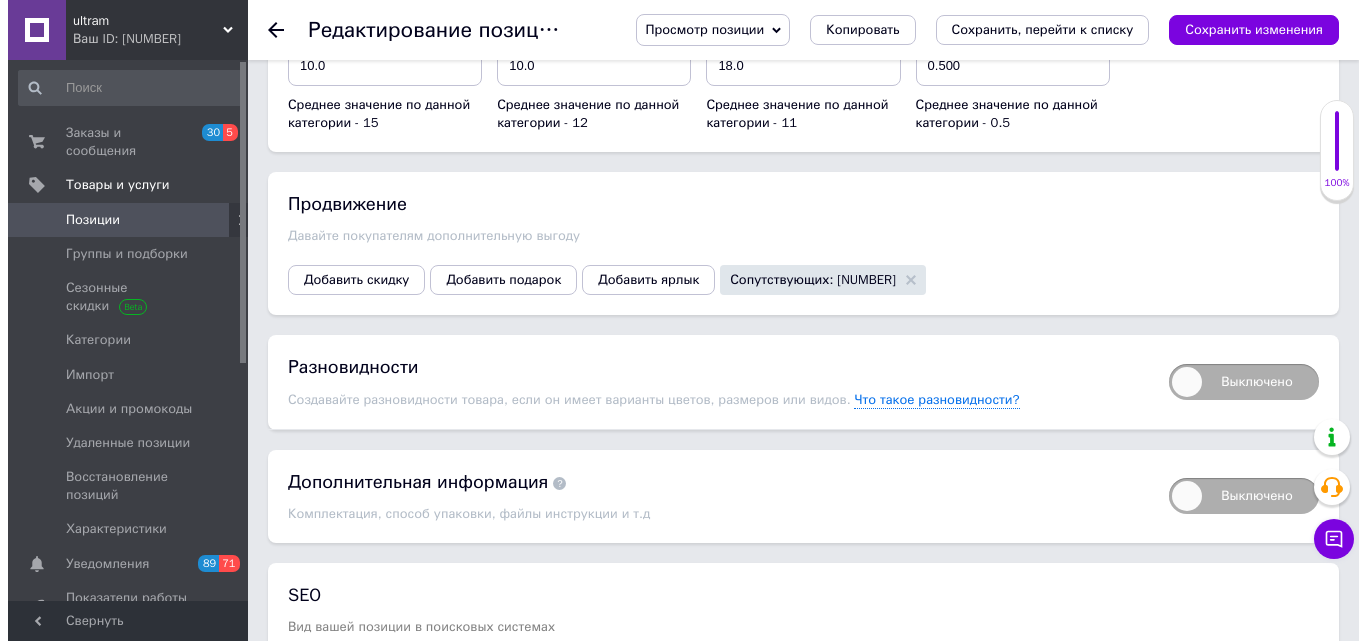 scroll, scrollTop: 2824, scrollLeft: 0, axis: vertical 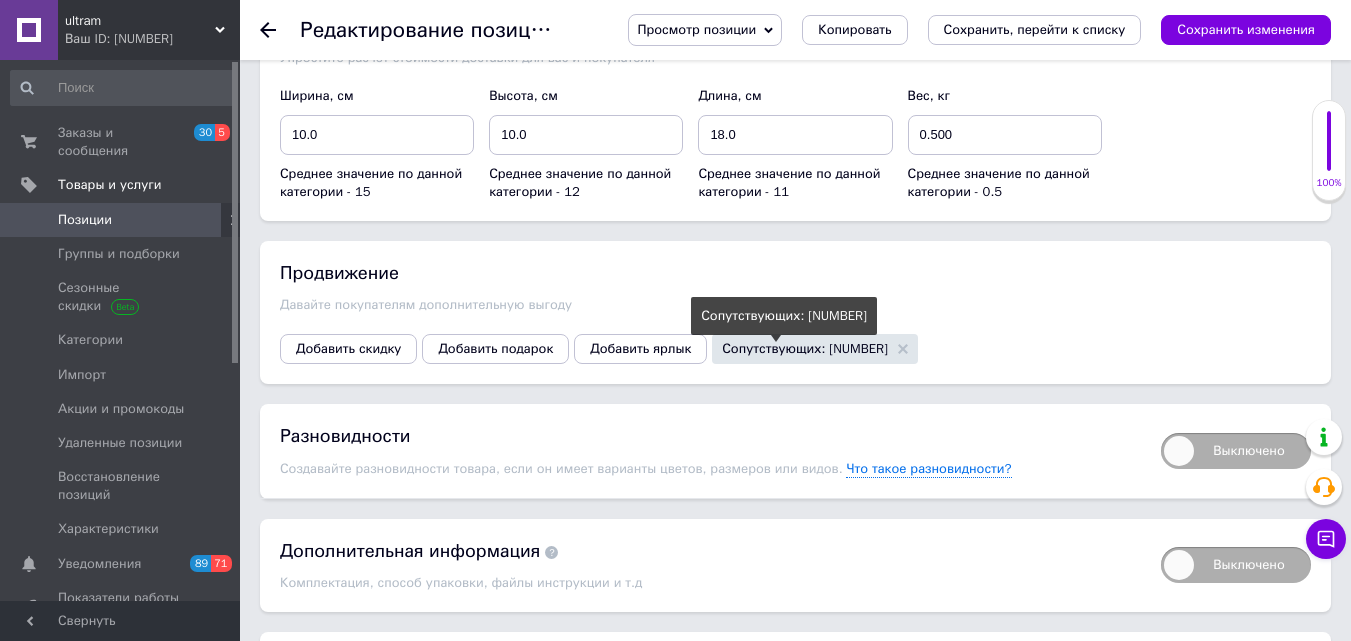 click on "Сопутствующих: [NUMBER]" at bounding box center (805, 348) 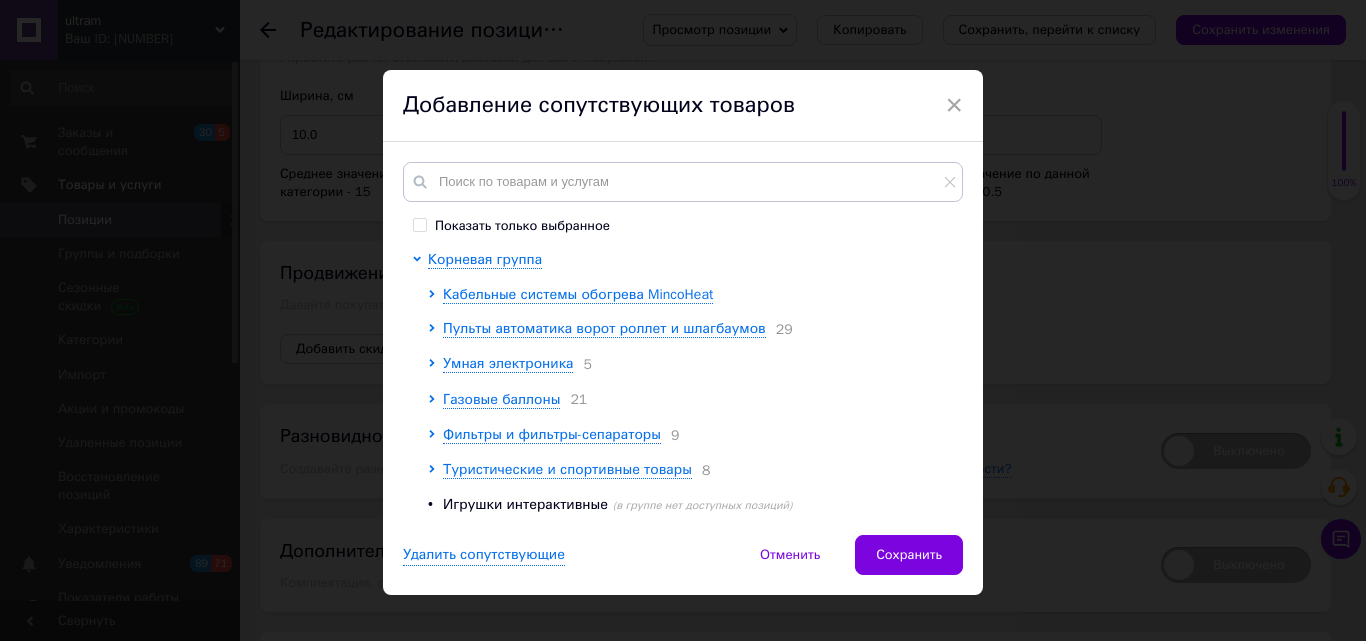 scroll, scrollTop: 42, scrollLeft: 0, axis: vertical 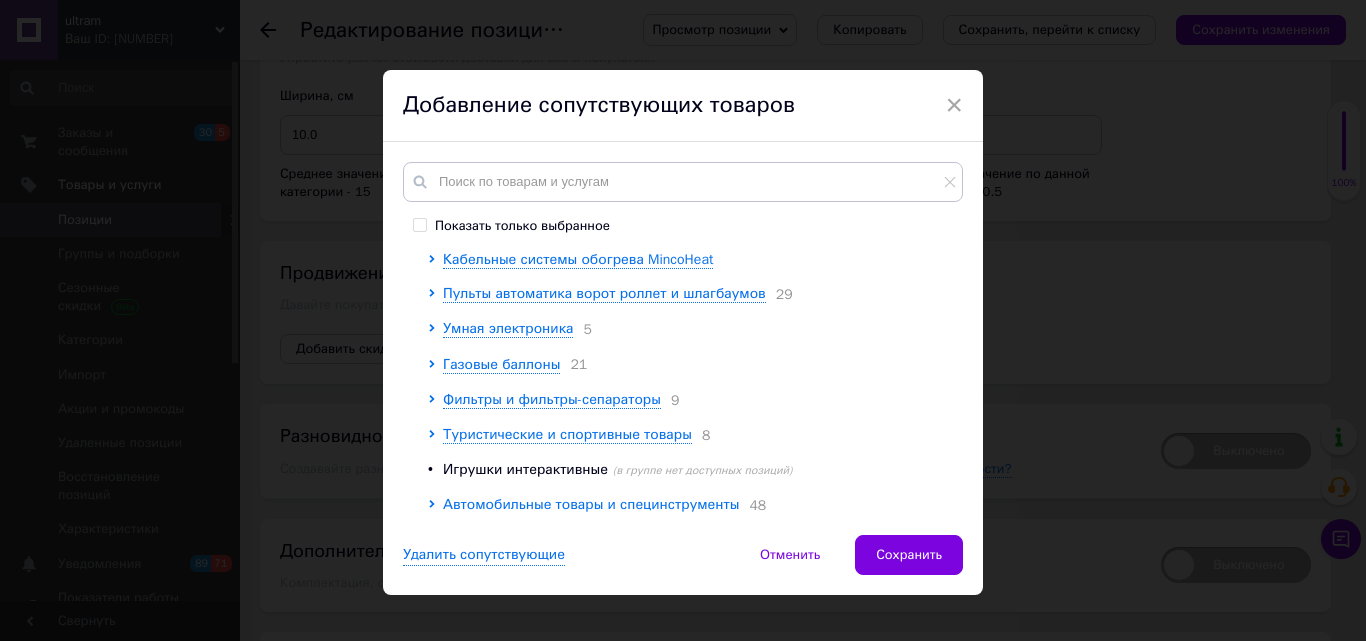 click on "Автомобильные товары и специнструменты" at bounding box center (578, 259) 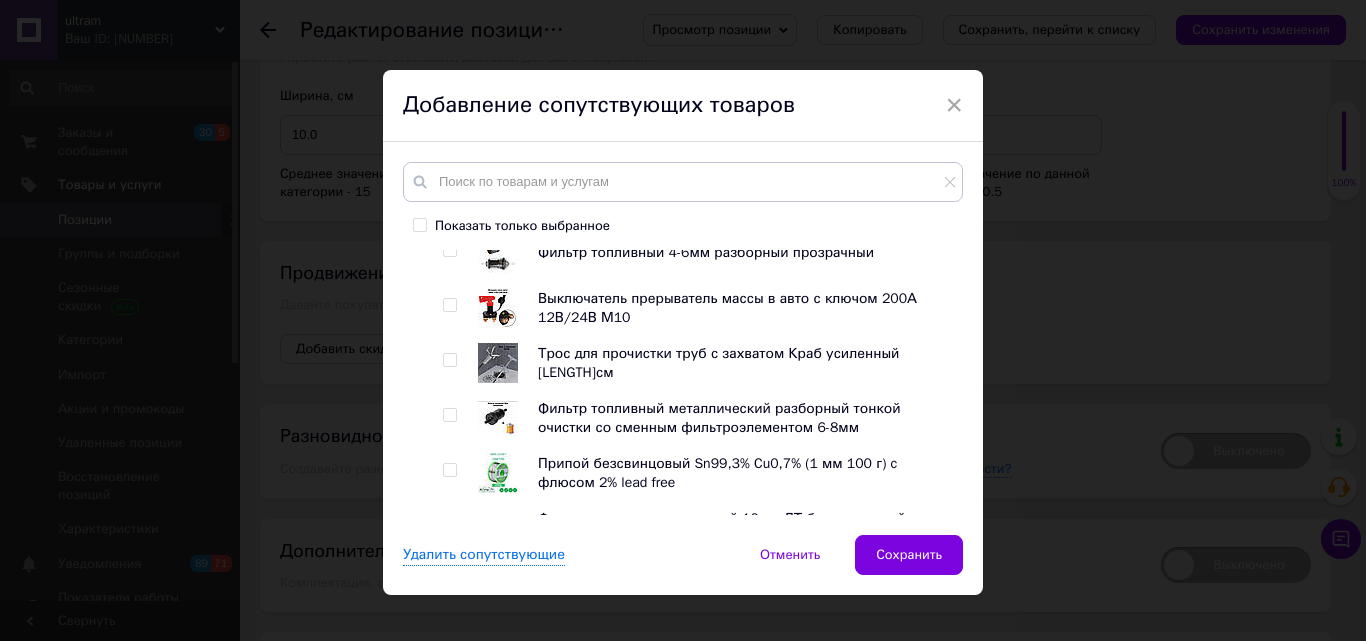 scroll, scrollTop: 2682, scrollLeft: 0, axis: vertical 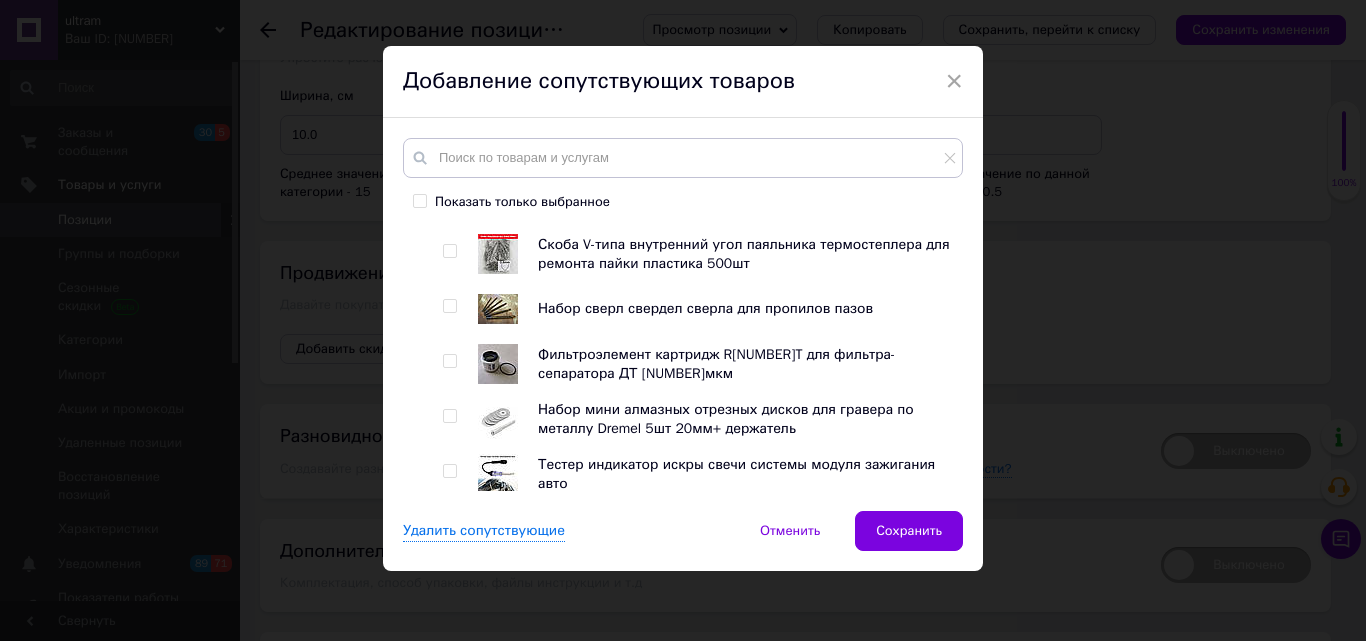 click at bounding box center (449, 361) 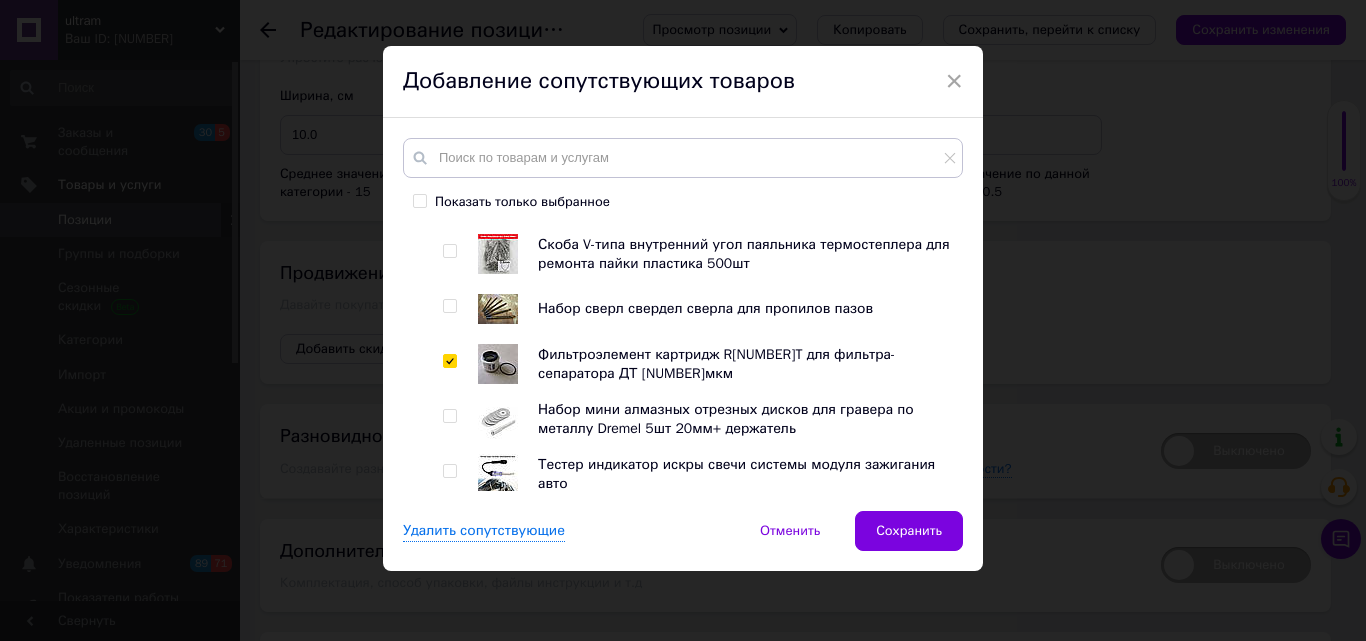 checkbox on "true" 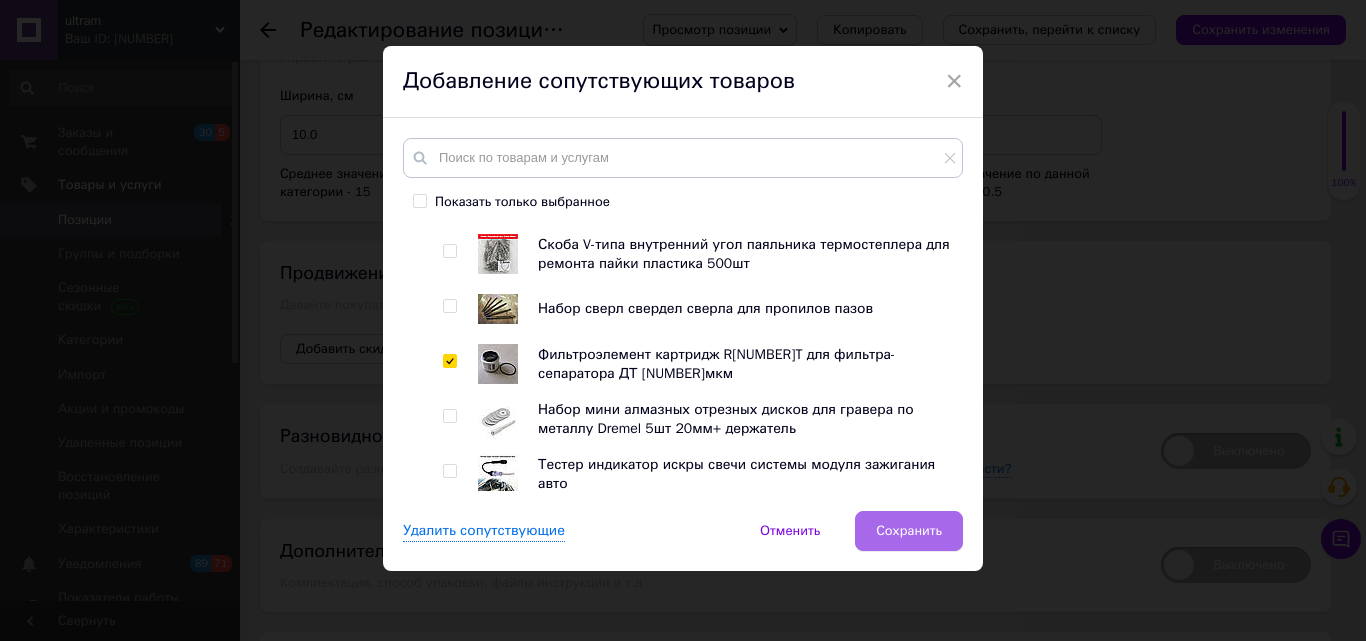 click on "Сохранить" at bounding box center [909, 531] 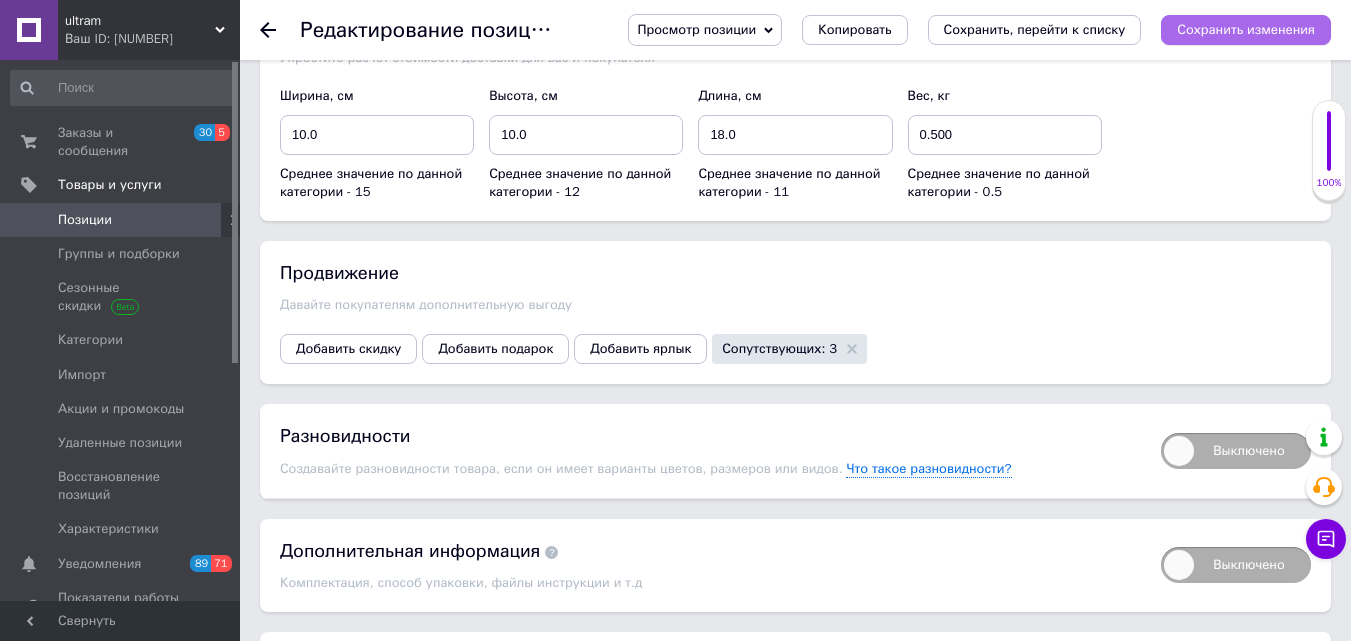 click on "Сохранить изменения" at bounding box center (1246, 29) 